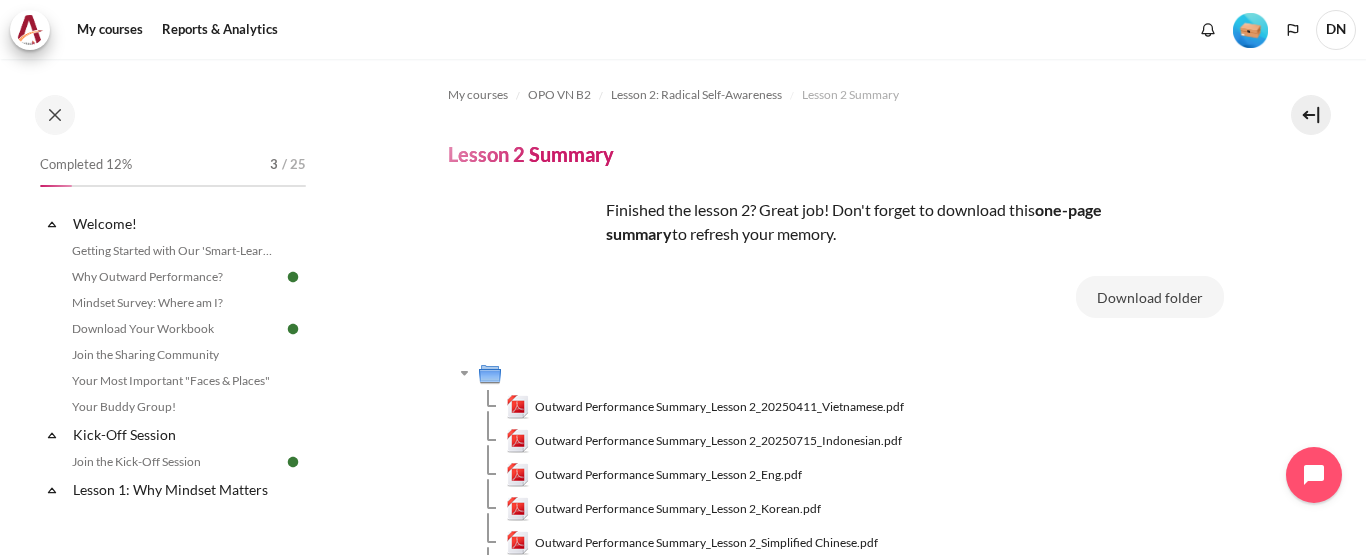scroll, scrollTop: 0, scrollLeft: 0, axis: both 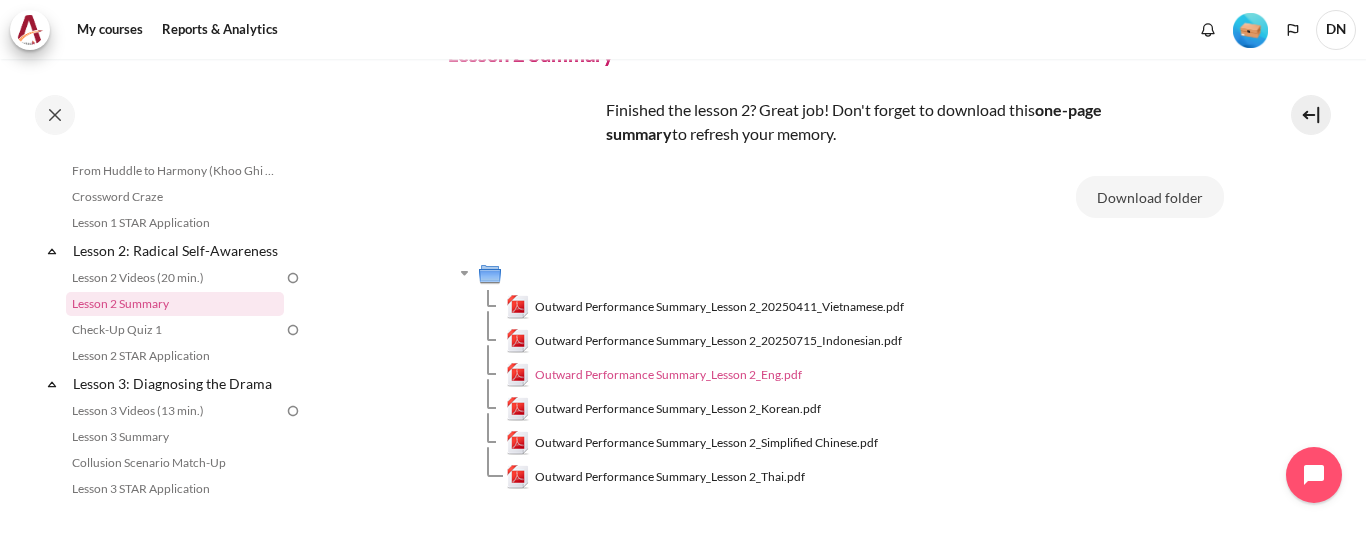 click on "Outward Performance Summary_Lesson 2_Eng.pdf" at bounding box center [668, 375] 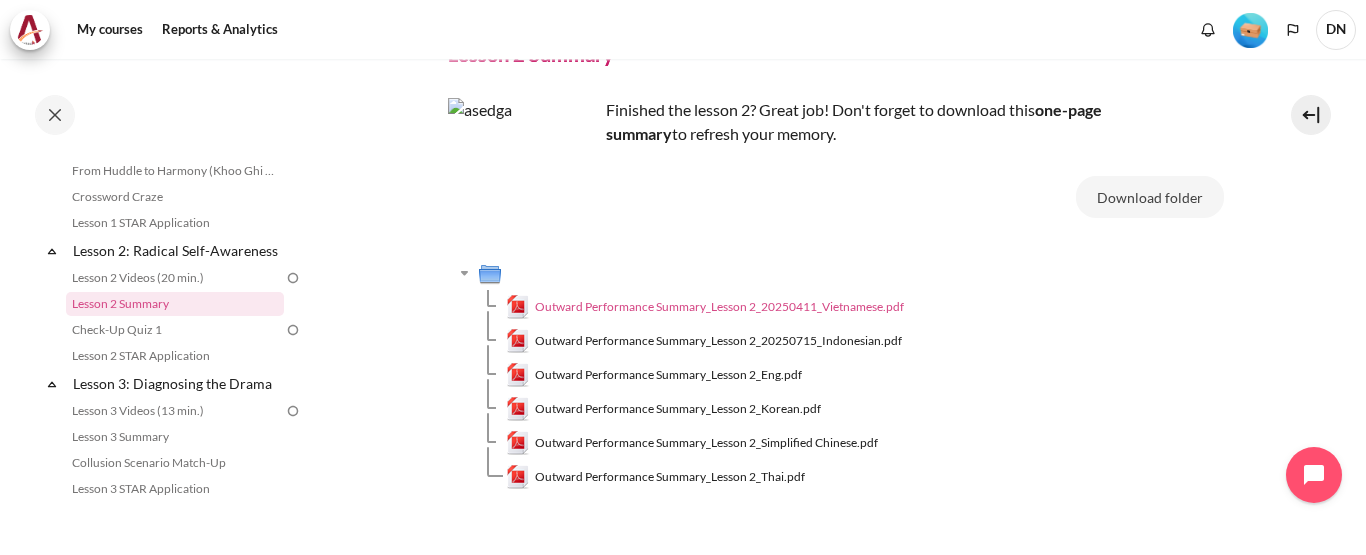 click on "Outward Performance Summary_Lesson 2_20250411_Vietnamese.pdf" at bounding box center (719, 307) 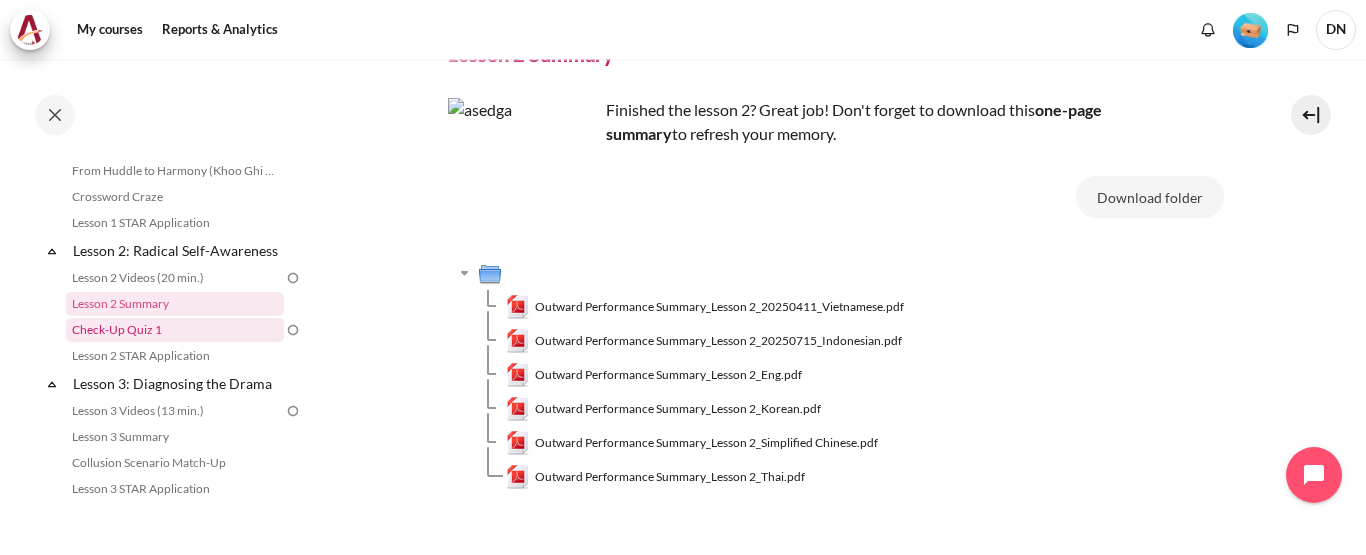 click on "Check-Up Quiz 1" at bounding box center [175, 330] 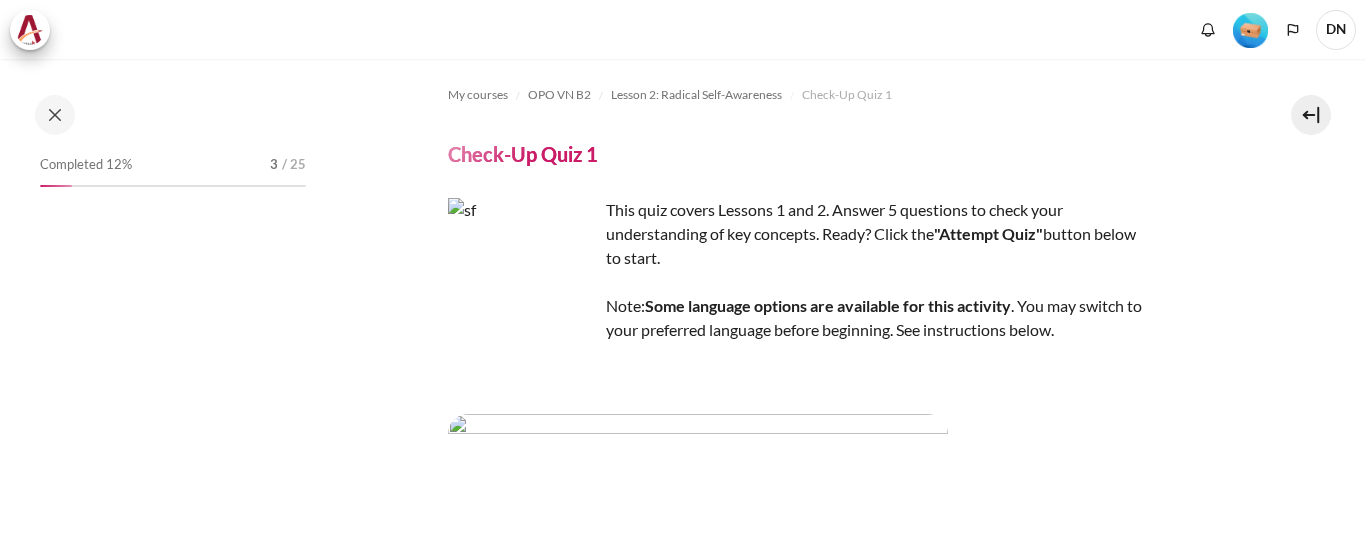 scroll, scrollTop: 0, scrollLeft: 0, axis: both 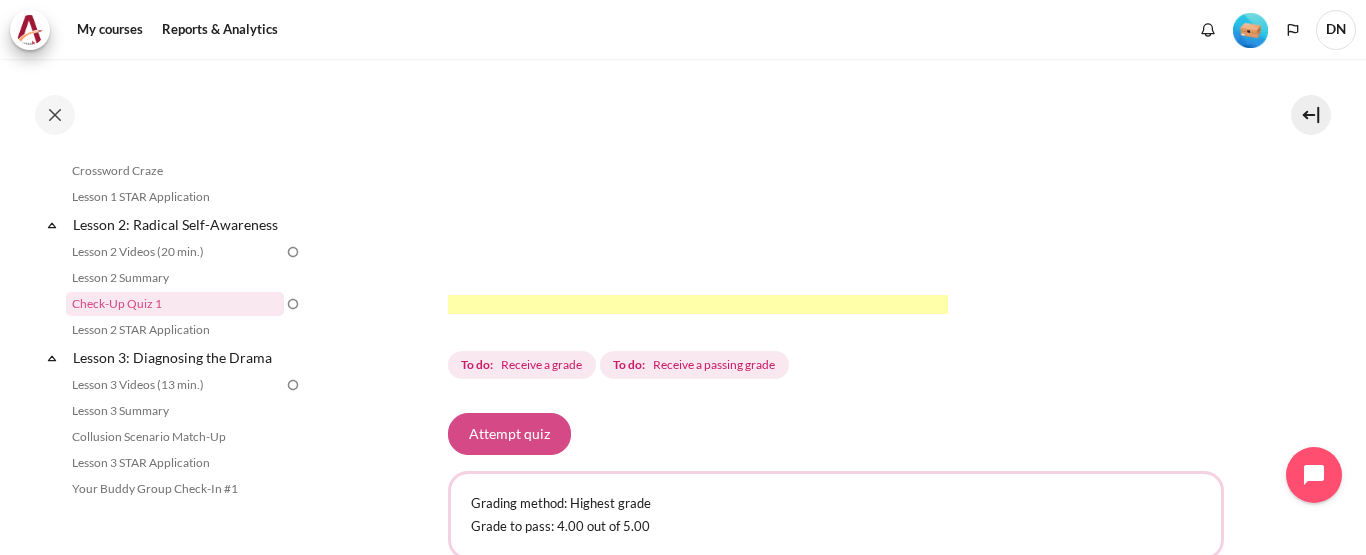 click on "Attempt quiz" at bounding box center (509, 434) 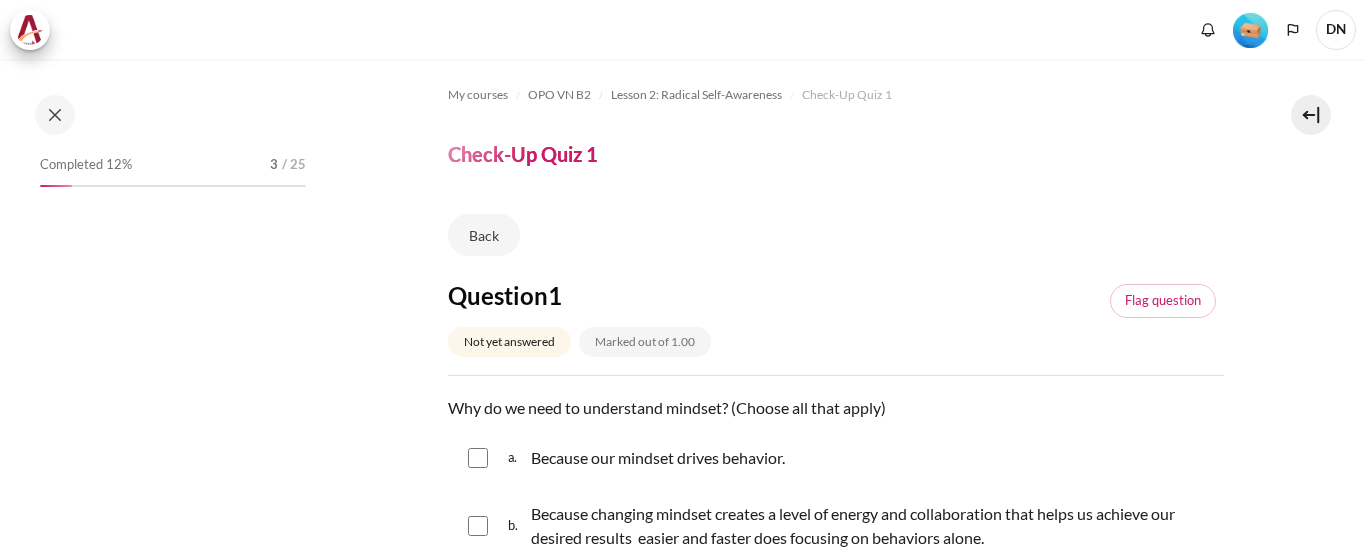 scroll, scrollTop: 0, scrollLeft: 0, axis: both 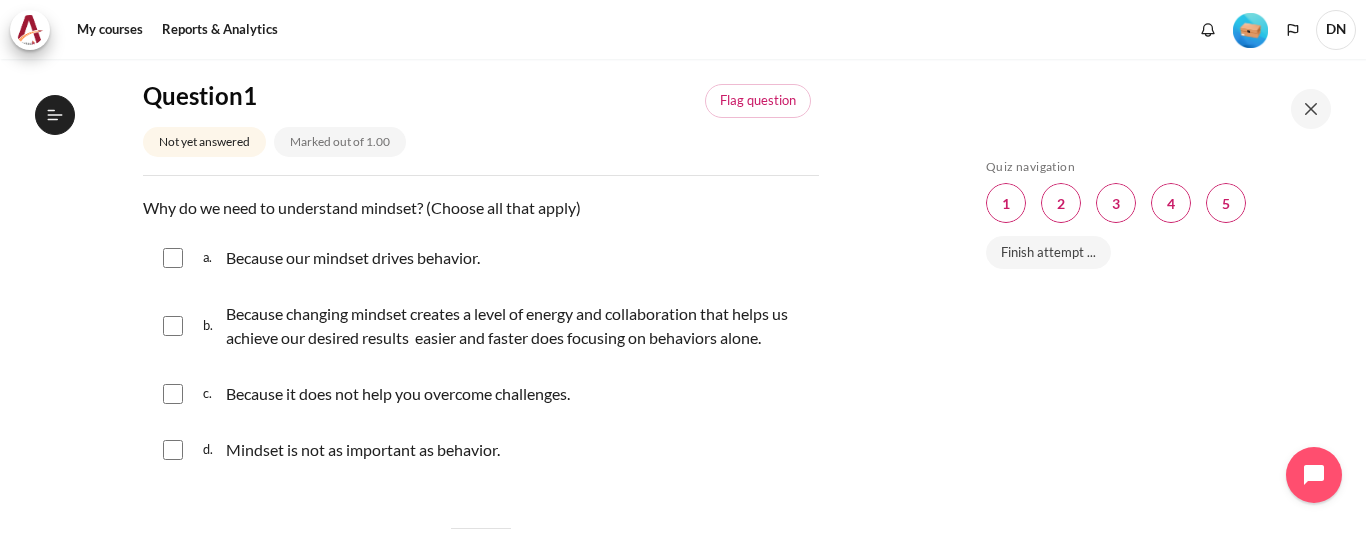 click at bounding box center [173, 258] 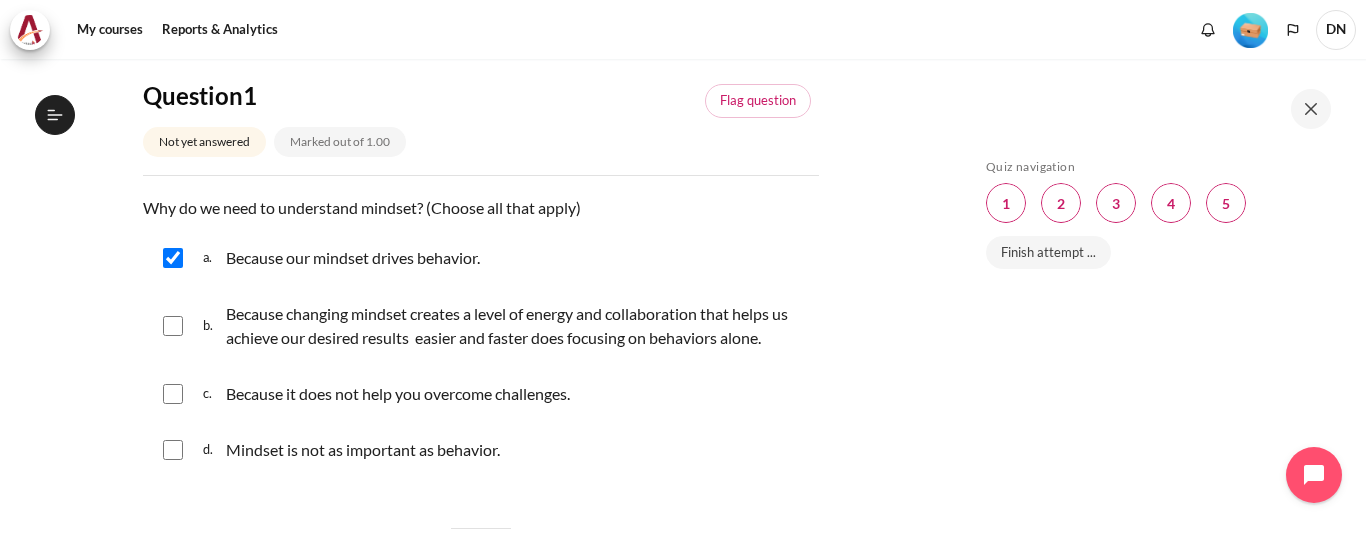 click at bounding box center (173, 326) 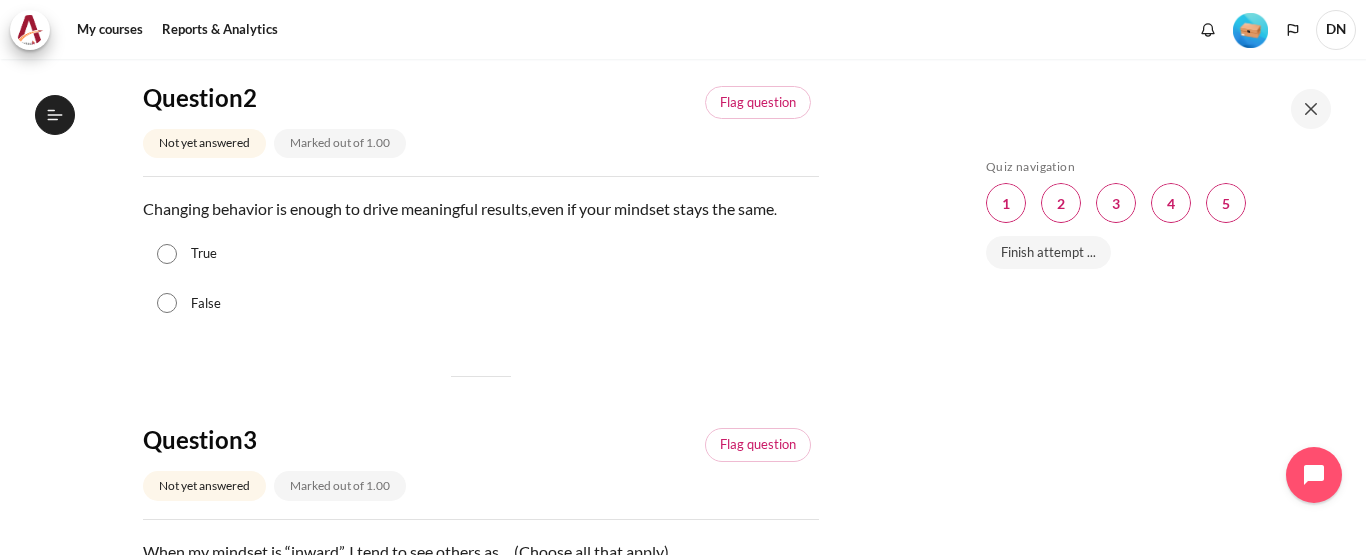 scroll, scrollTop: 700, scrollLeft: 0, axis: vertical 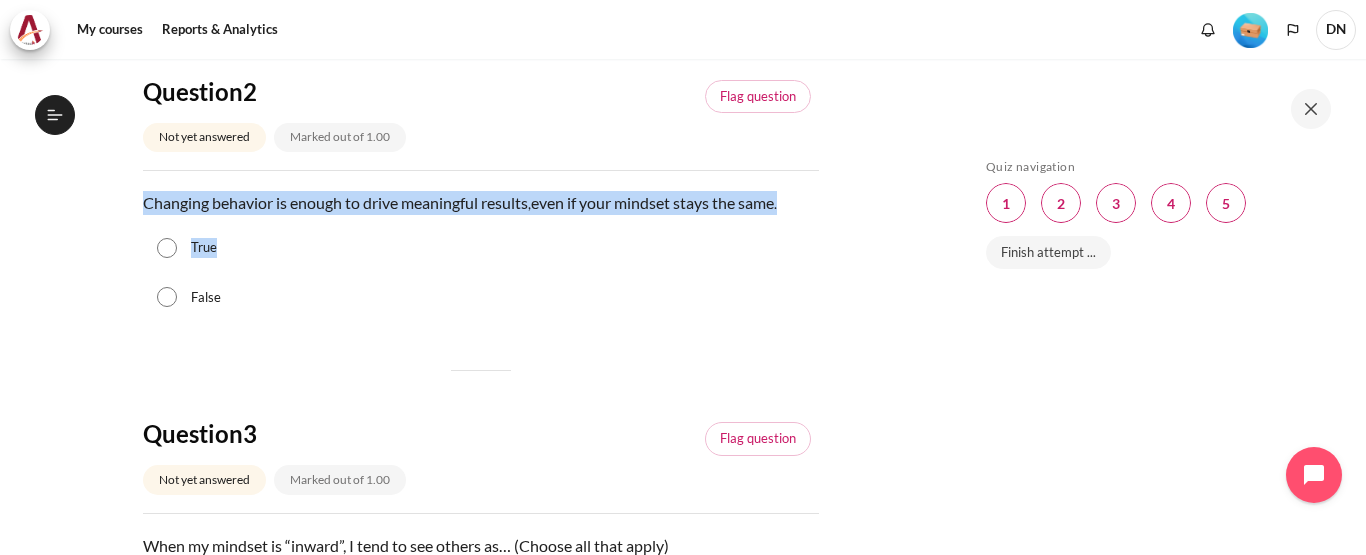drag, startPoint x: 138, startPoint y: 202, endPoint x: 814, endPoint y: 224, distance: 676.3579 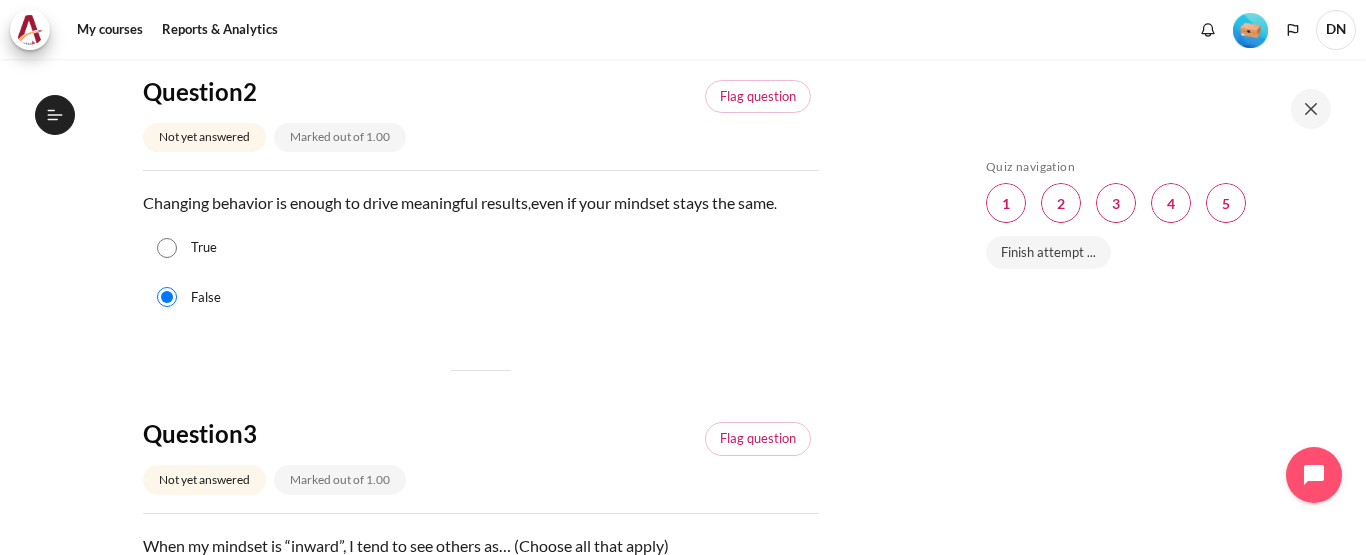 click on "False" at bounding box center (481, 298) 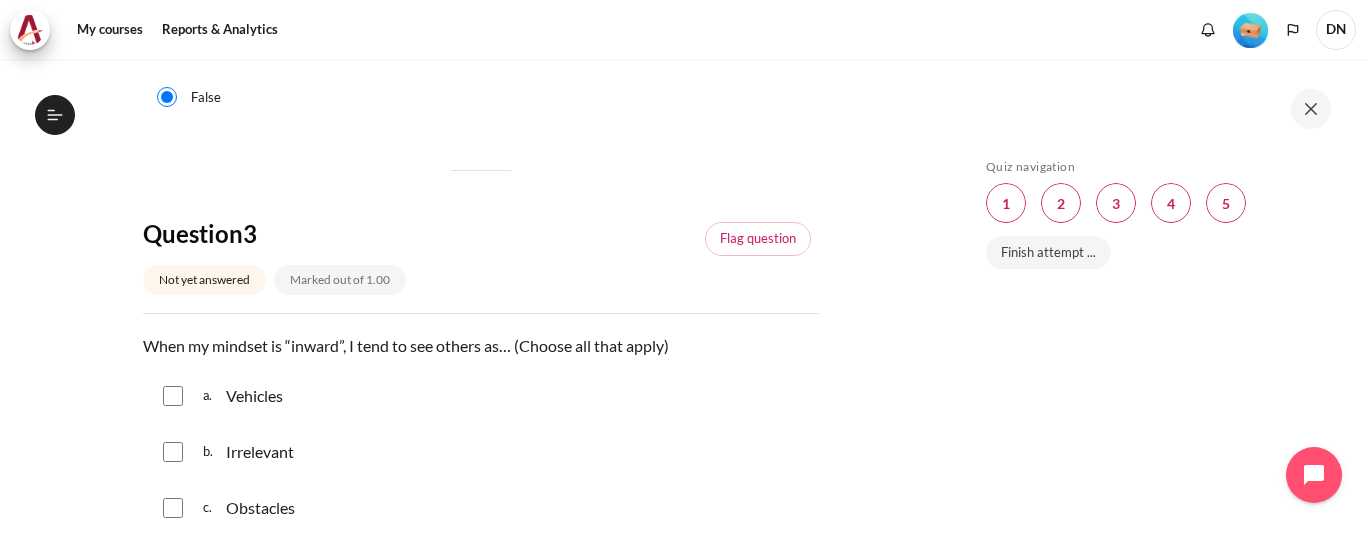 scroll, scrollTop: 1000, scrollLeft: 0, axis: vertical 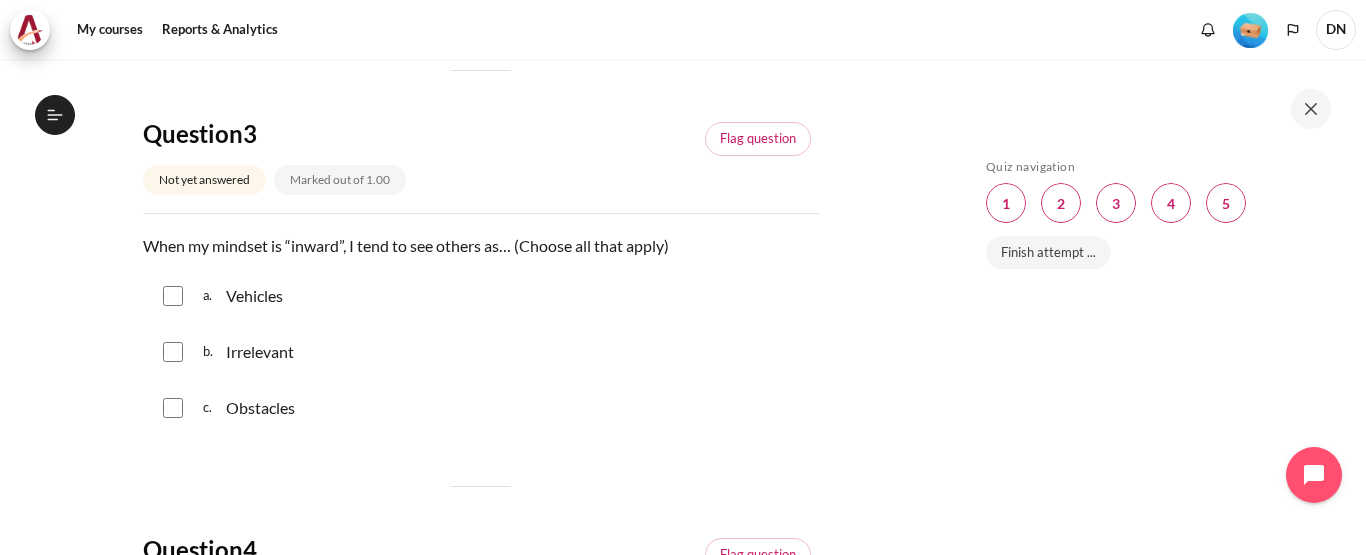 click at bounding box center (173, 296) 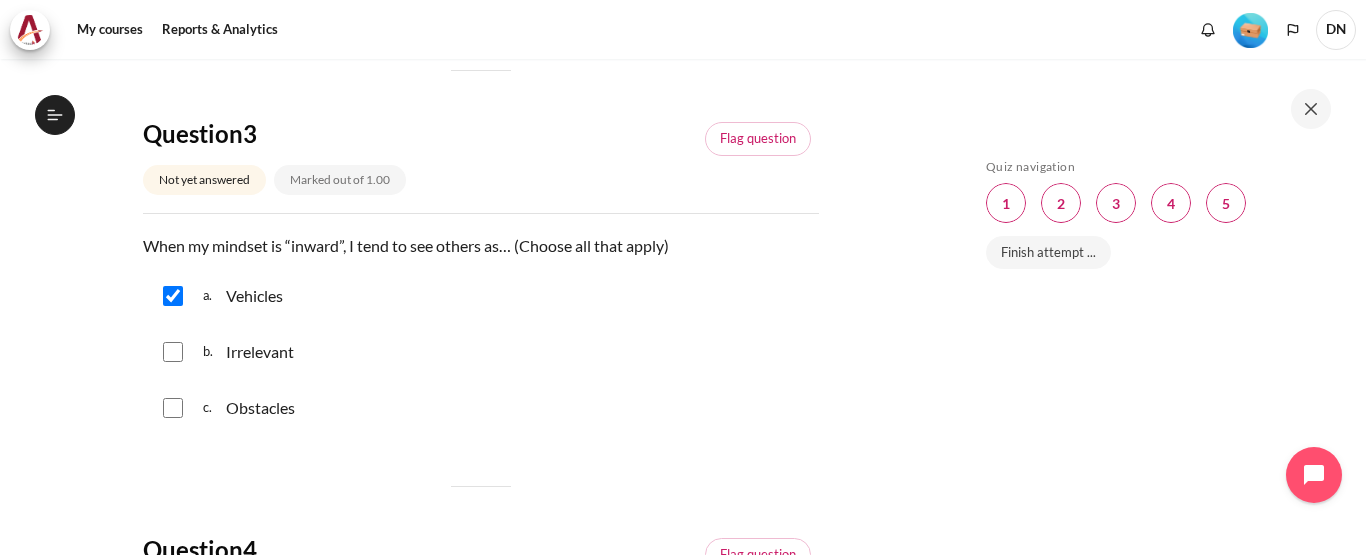 click at bounding box center [173, 352] 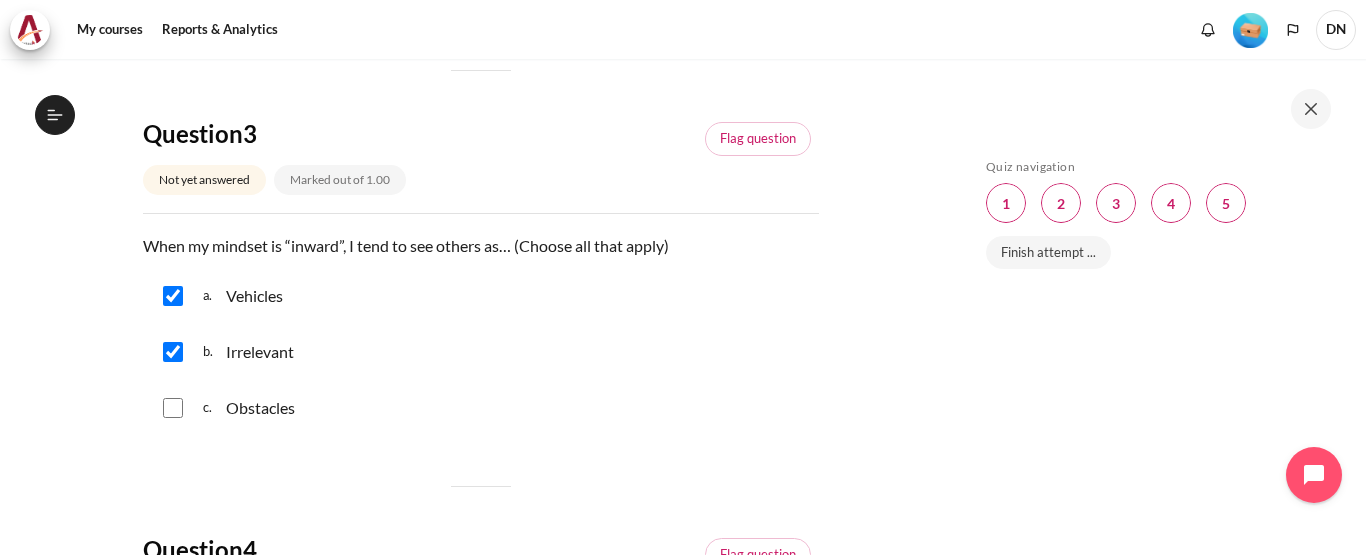 click at bounding box center [173, 352] 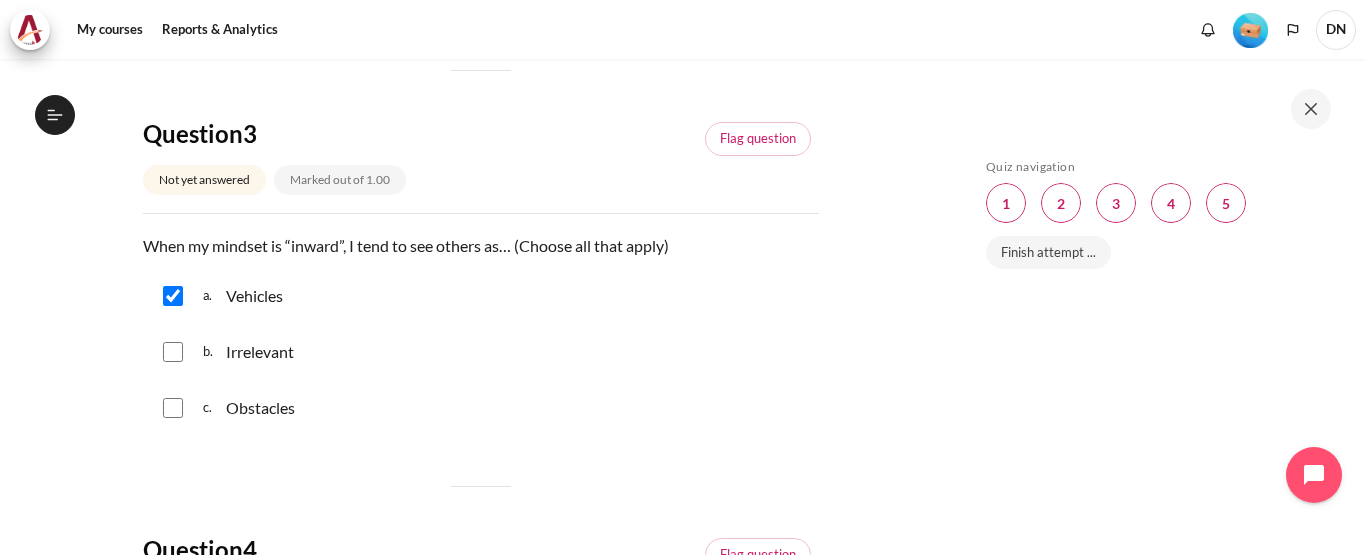 click at bounding box center [173, 408] 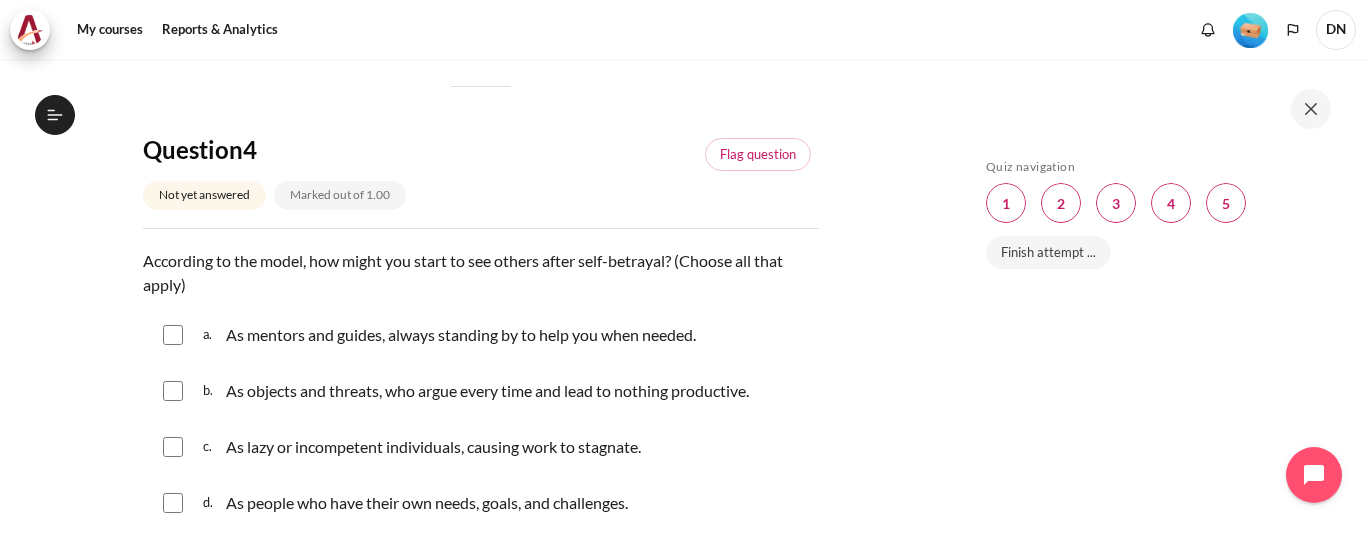 scroll, scrollTop: 1500, scrollLeft: 0, axis: vertical 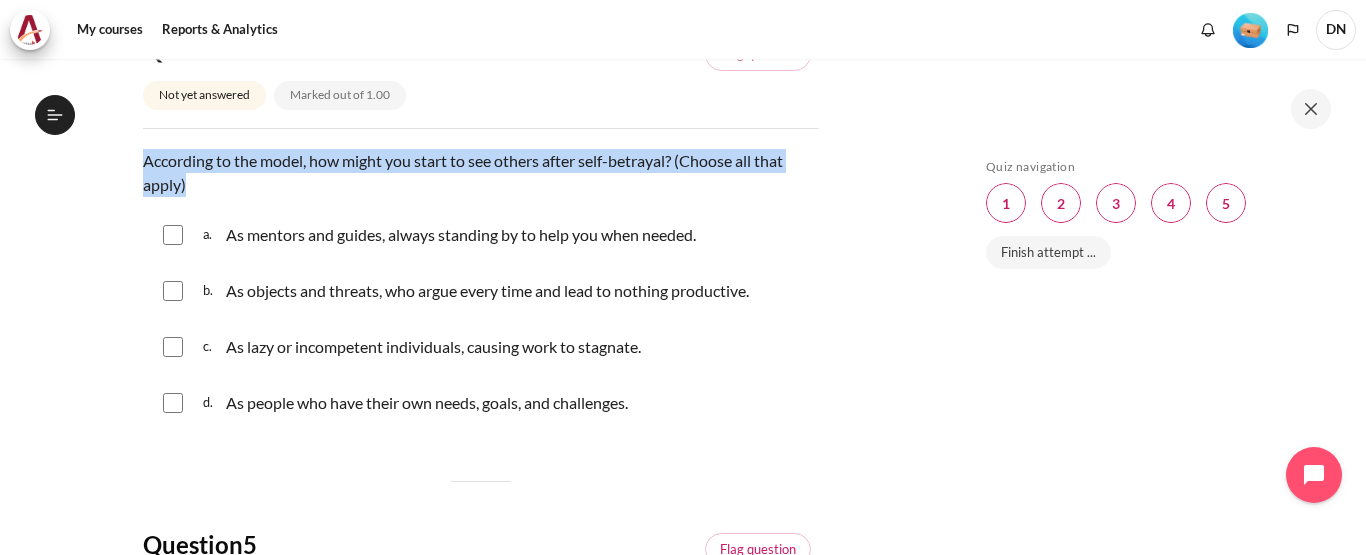 drag, startPoint x: 145, startPoint y: 156, endPoint x: 195, endPoint y: 183, distance: 56.82429 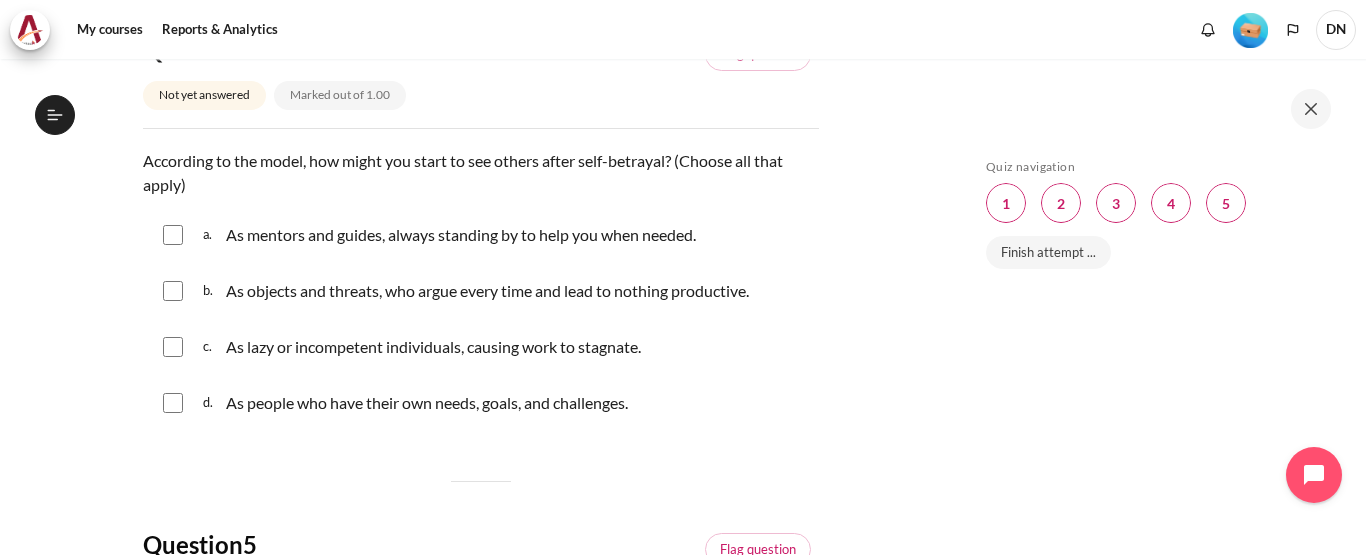 click on "d.  As people who have their own needs, goals, and challenges." at bounding box center [481, 403] 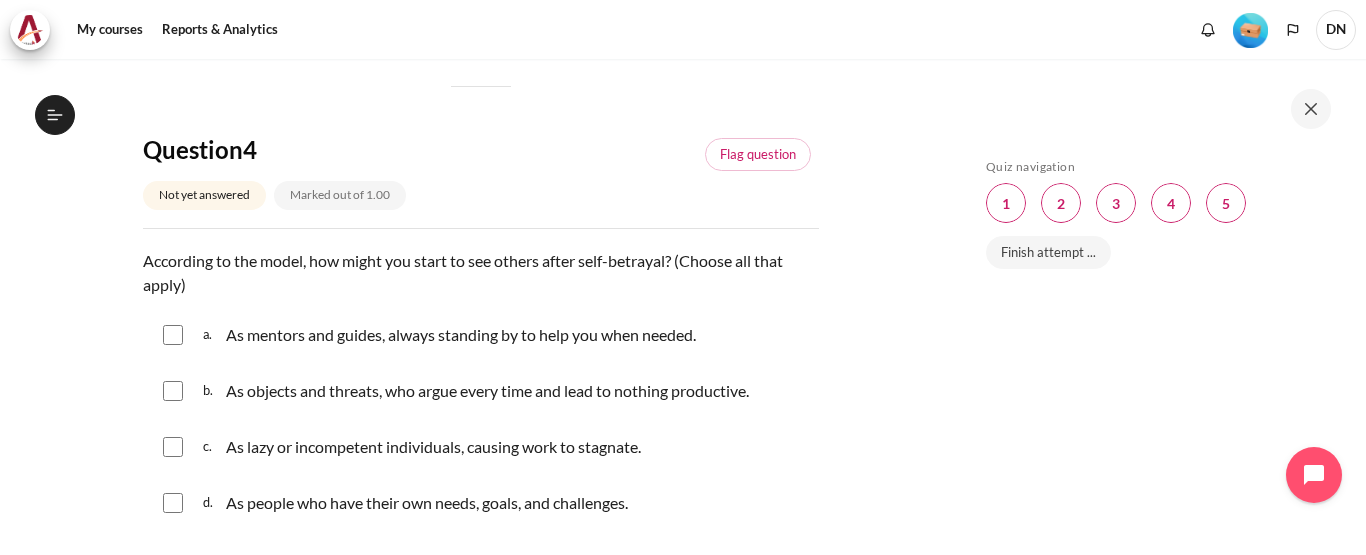 scroll, scrollTop: 1500, scrollLeft: 0, axis: vertical 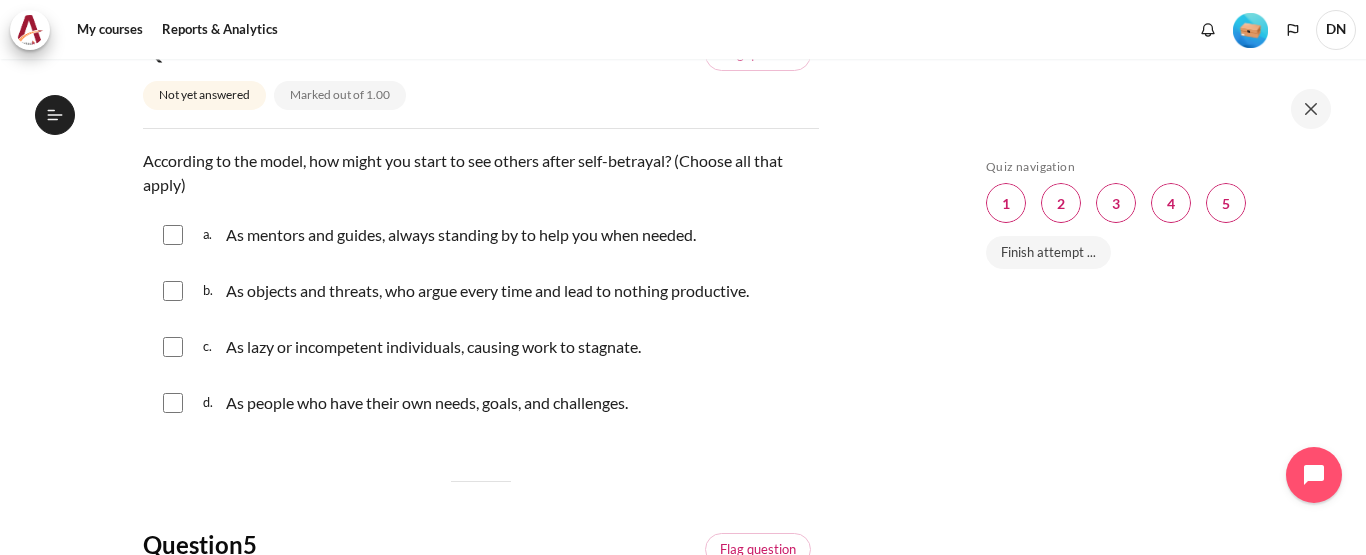 drag, startPoint x: 230, startPoint y: 234, endPoint x: 642, endPoint y: 401, distance: 444.55933 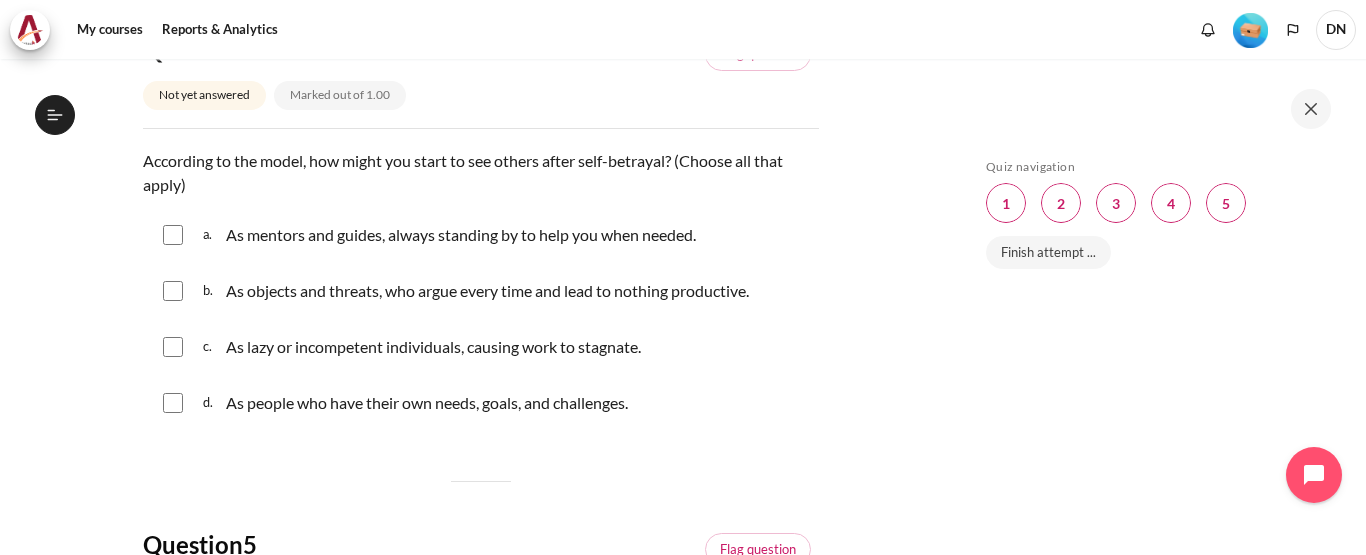 click at bounding box center (173, 291) 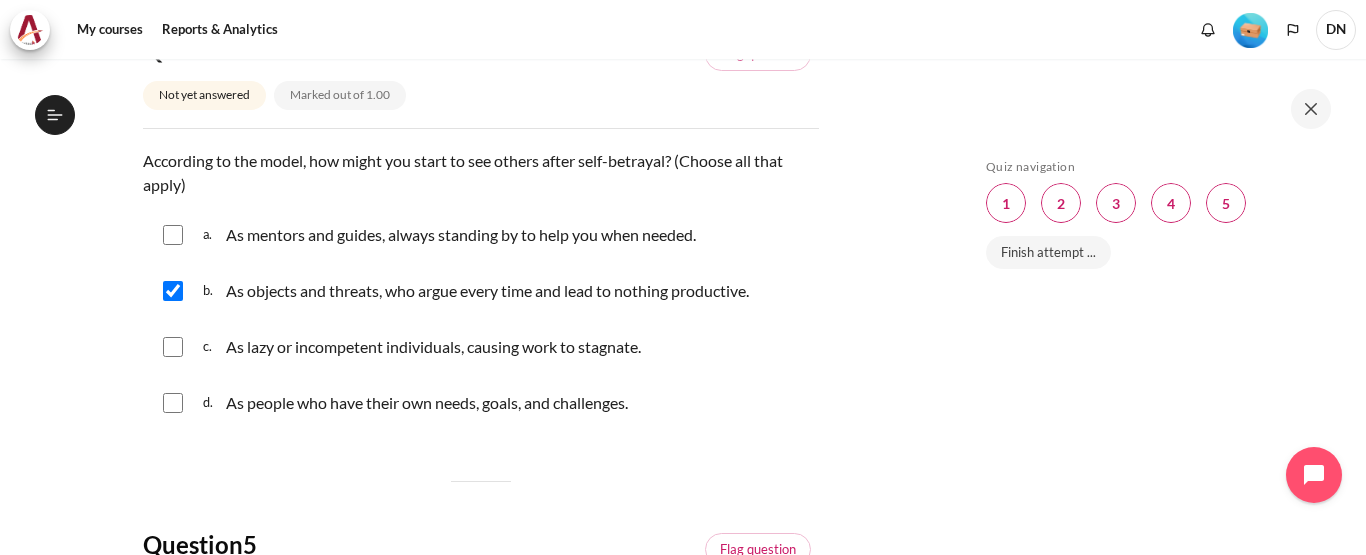 click at bounding box center [173, 347] 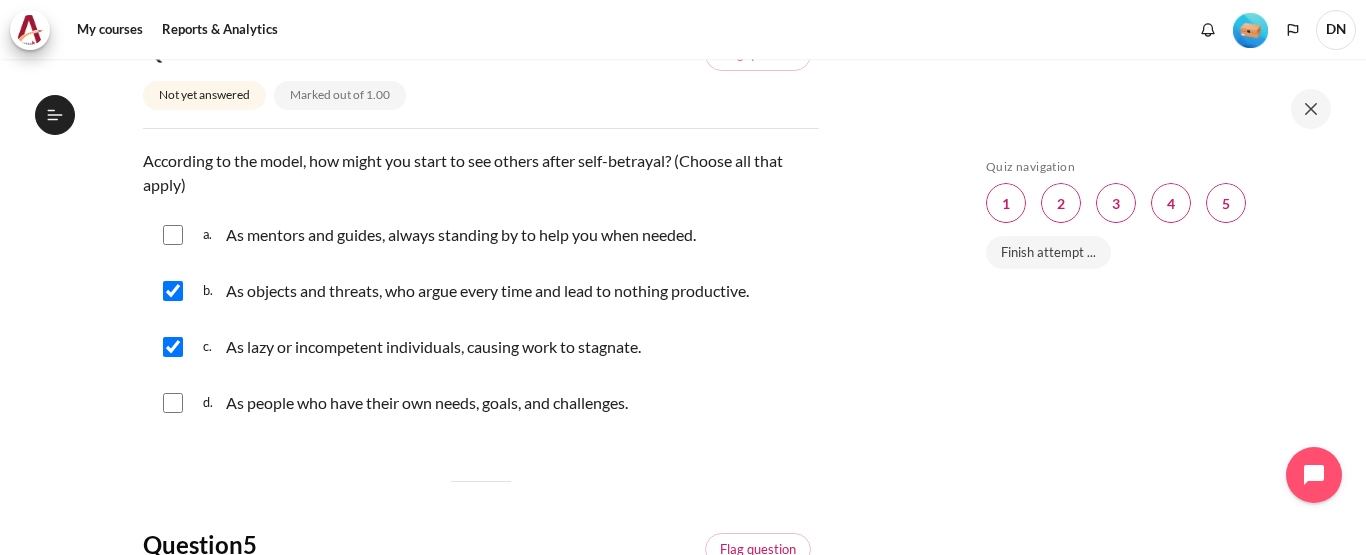 click on "My courses
OPO VN B2
Lesson 2: Radical Self-Awareness
Check-Up Quiz 1
Check-Up Quiz 1
Back" at bounding box center [480, -147] 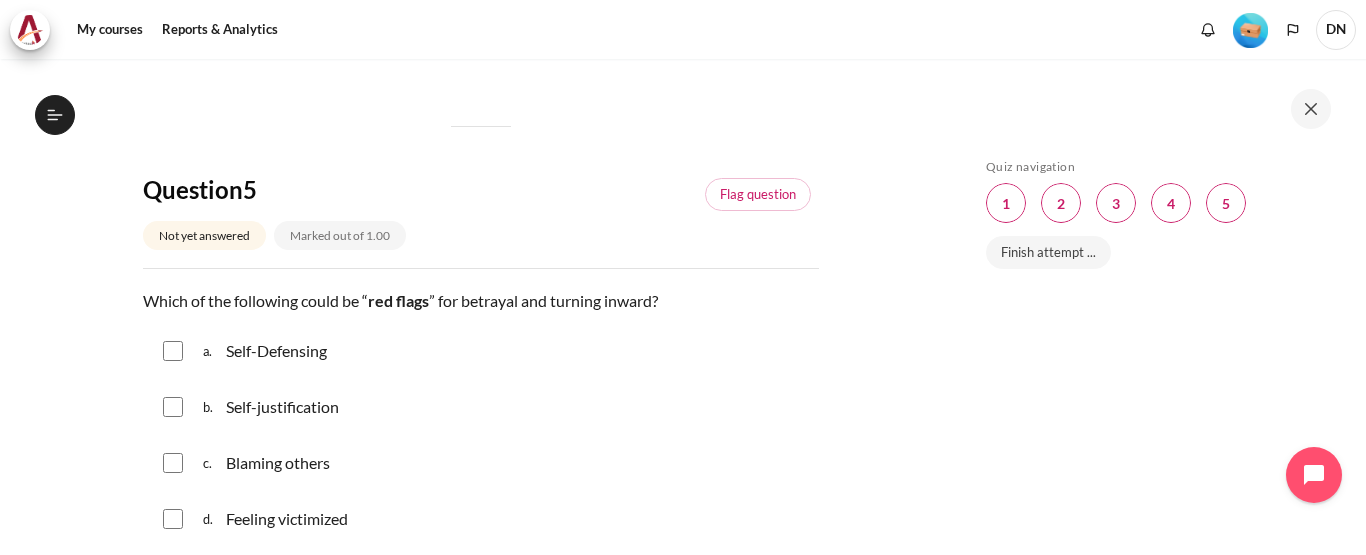 scroll, scrollTop: 1900, scrollLeft: 0, axis: vertical 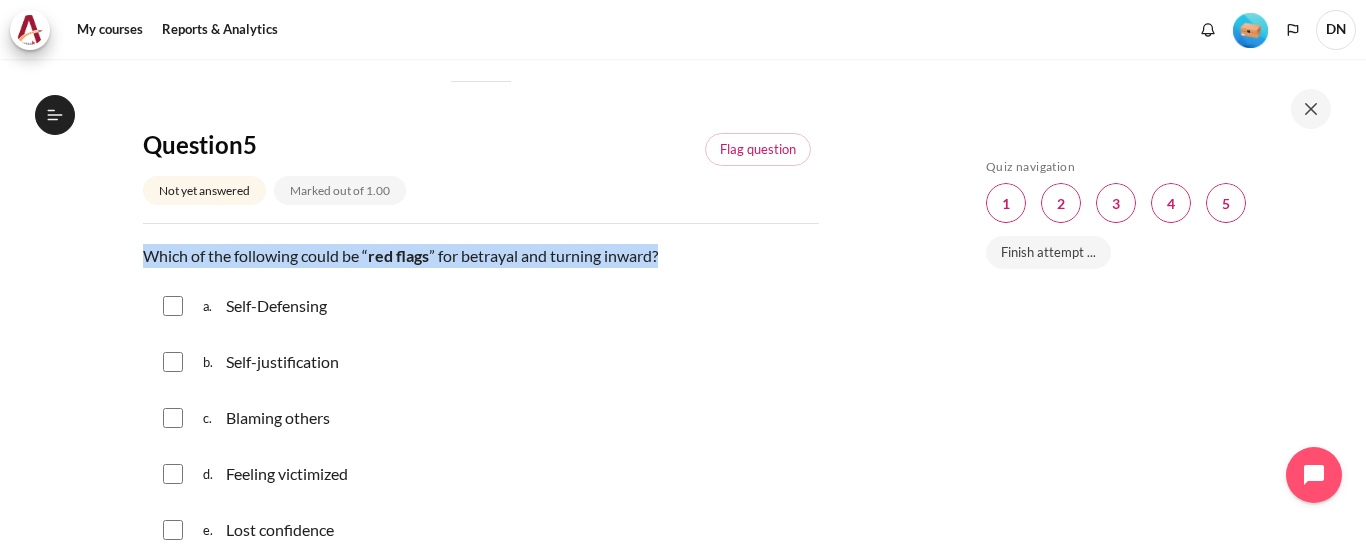drag, startPoint x: 143, startPoint y: 250, endPoint x: 677, endPoint y: 255, distance: 534.02344 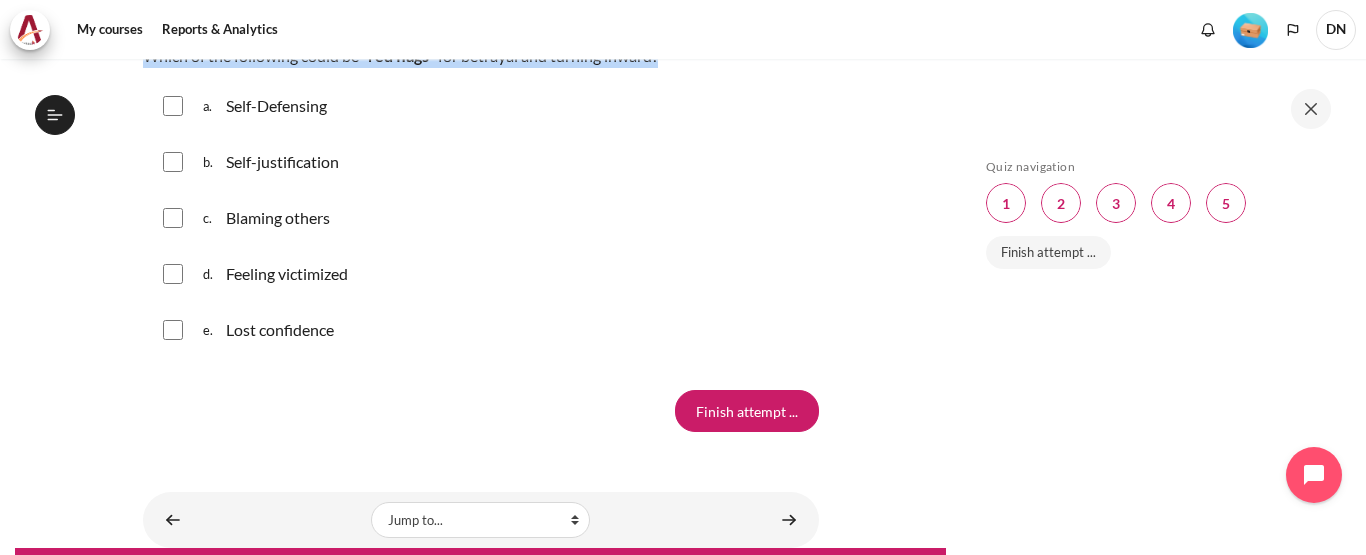 drag, startPoint x: 173, startPoint y: 219, endPoint x: 424, endPoint y: 314, distance: 268.3766 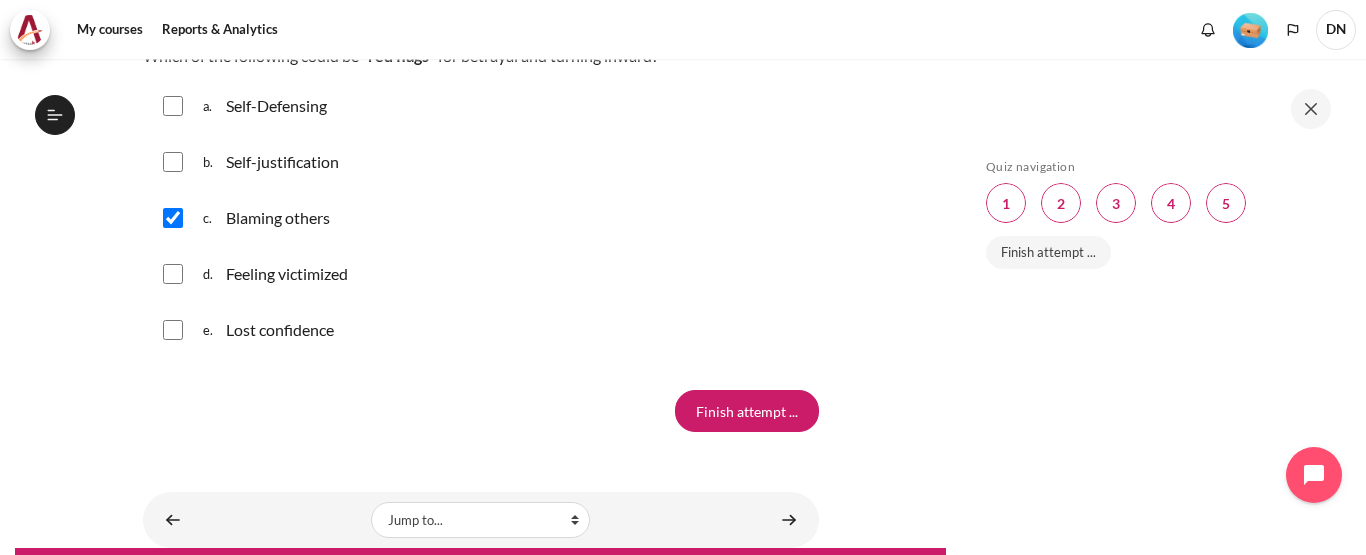 click on "My courses
OPO VN B2
Lesson 2: Radical Self-Awareness
Check-Up Quiz 1
Check-Up Quiz 1
Back" at bounding box center [481, -790] 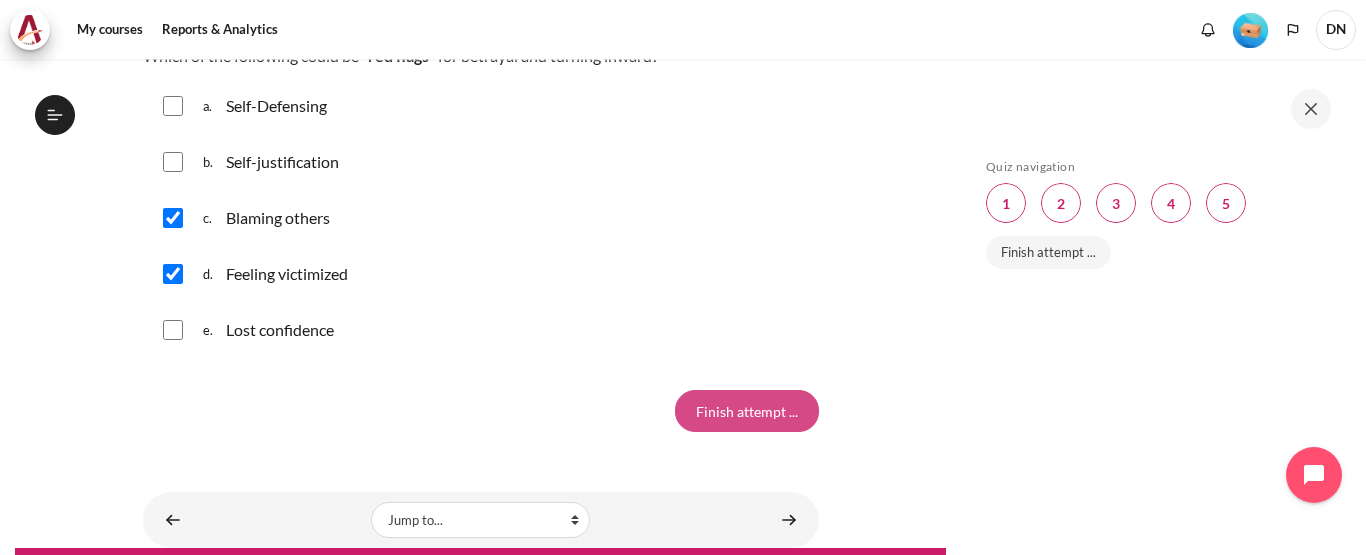 click on "Finish attempt ..." at bounding box center (747, 411) 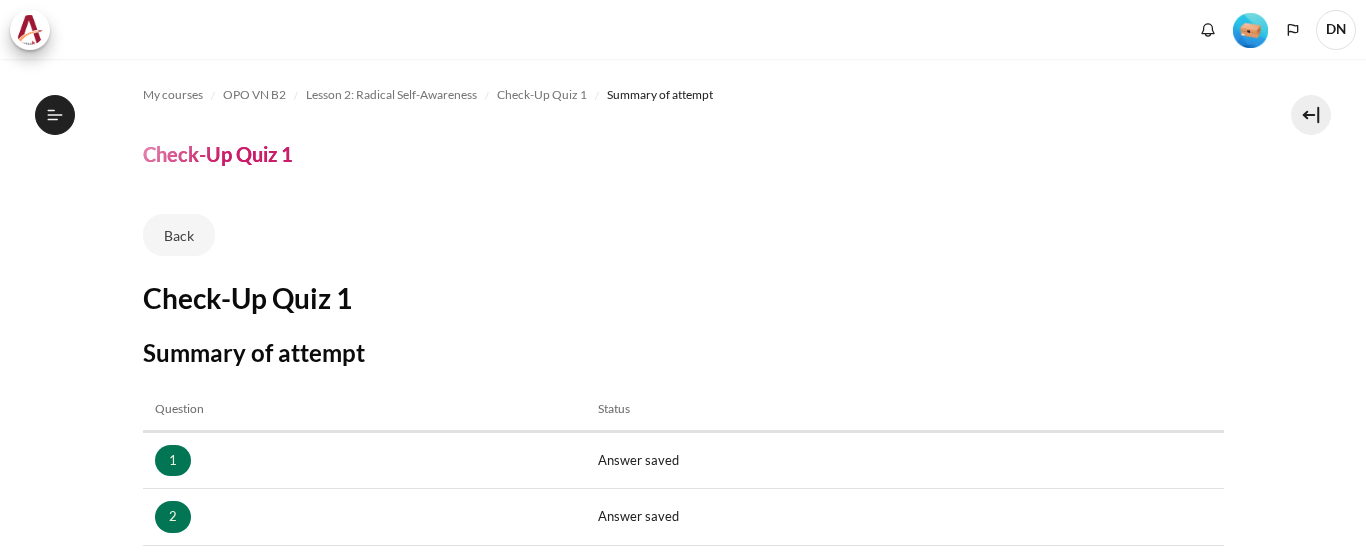 scroll, scrollTop: 0, scrollLeft: 0, axis: both 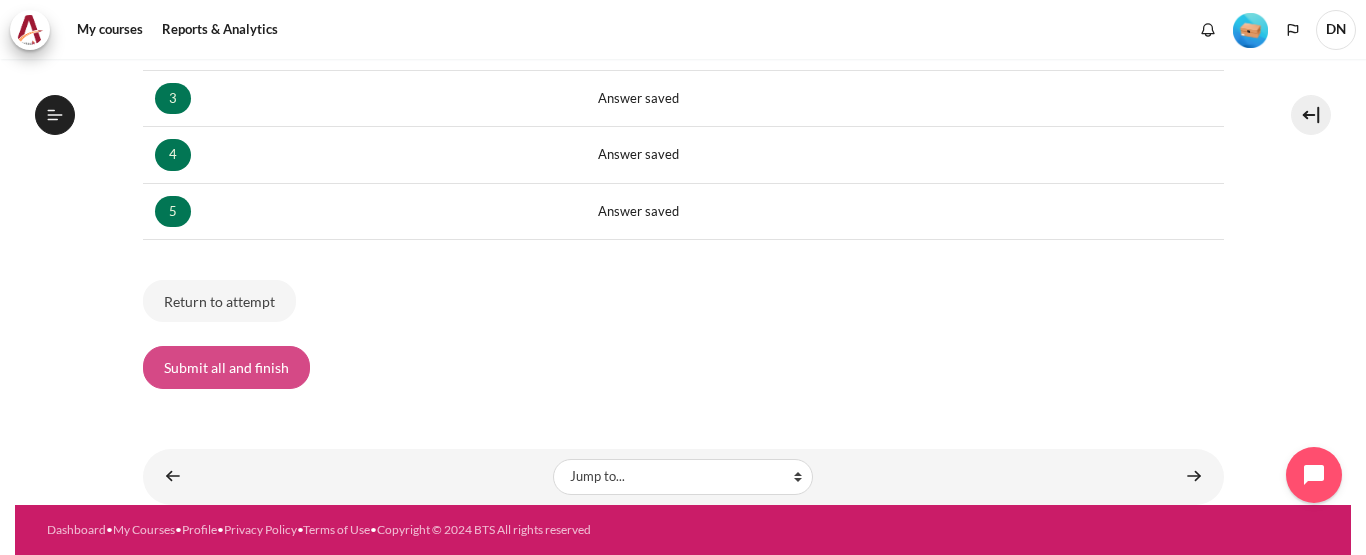 click on "Submit all and finish" at bounding box center [226, 367] 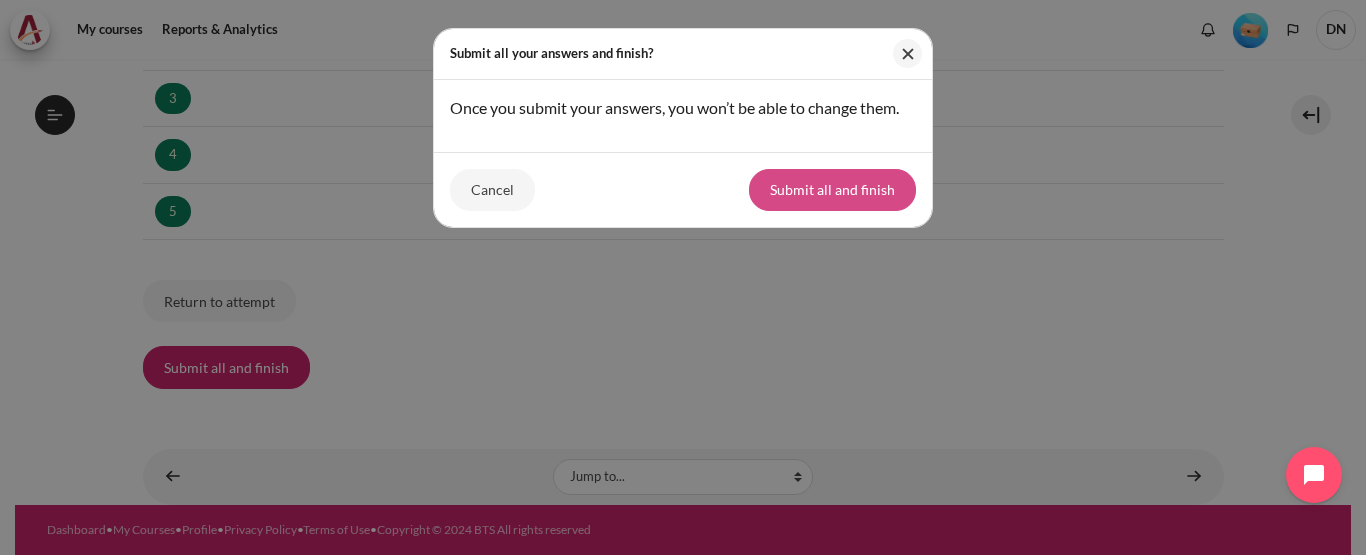 click on "Submit all and finish" at bounding box center (832, 190) 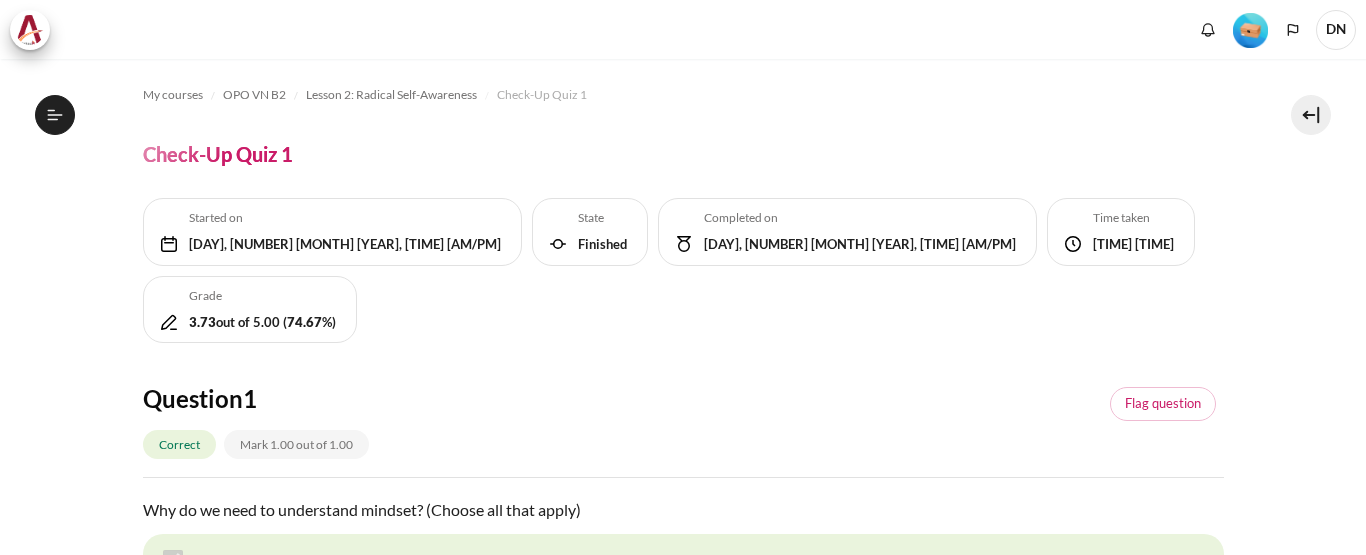 scroll, scrollTop: 0, scrollLeft: 0, axis: both 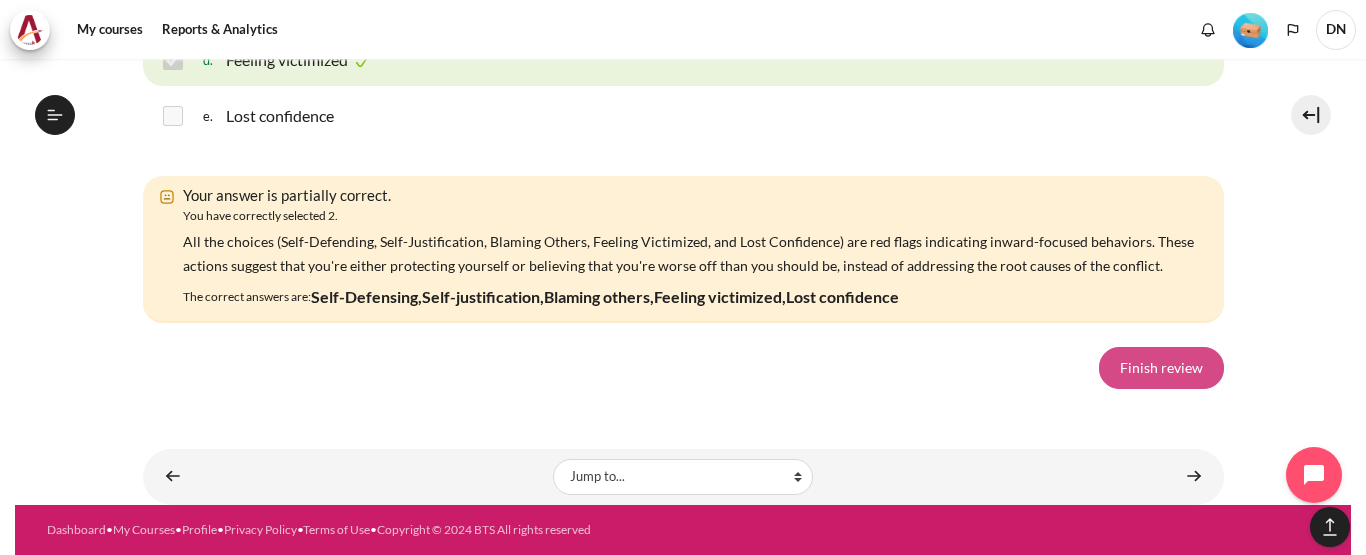 click on "Finish review" at bounding box center (1161, 368) 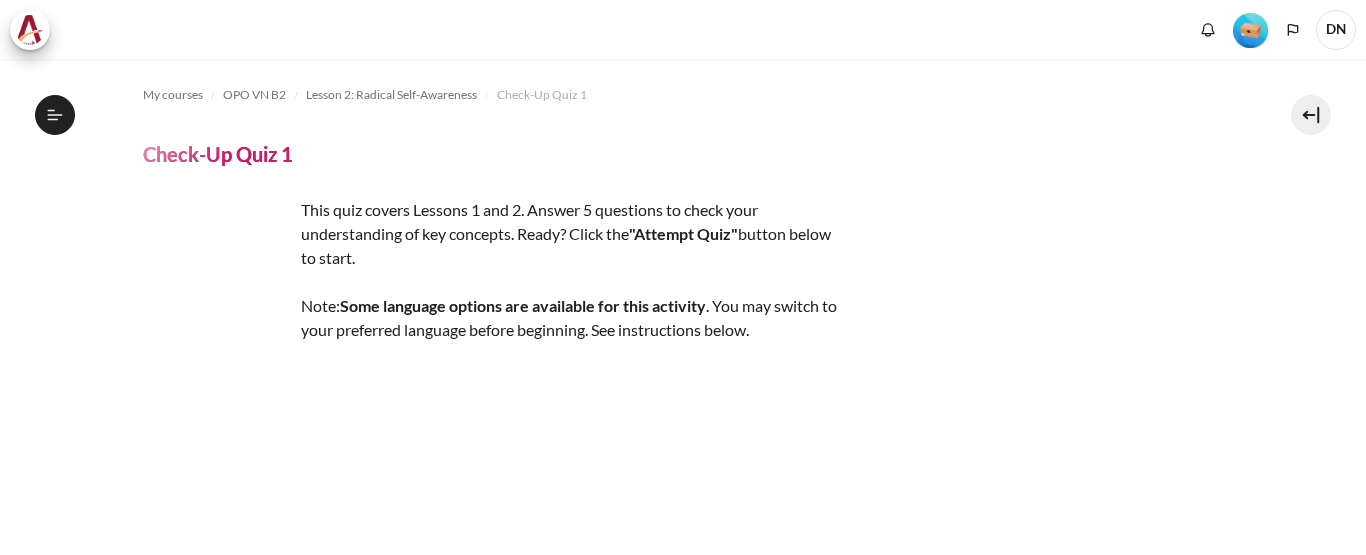 scroll, scrollTop: 0, scrollLeft: 0, axis: both 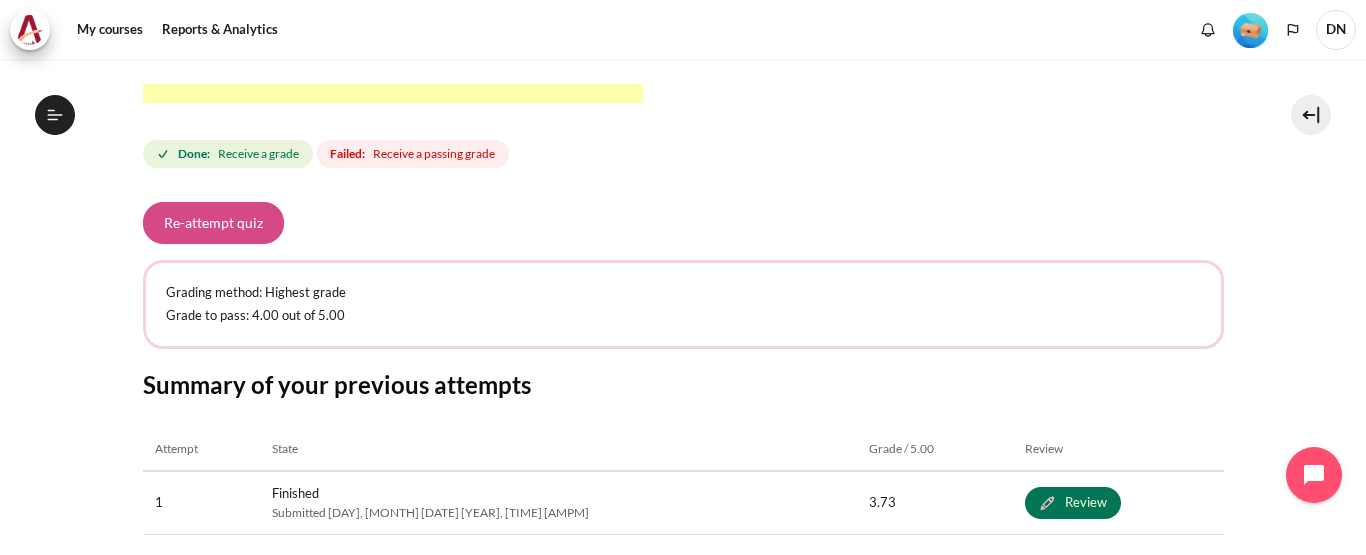 click on "Re-attempt quiz" at bounding box center [213, 223] 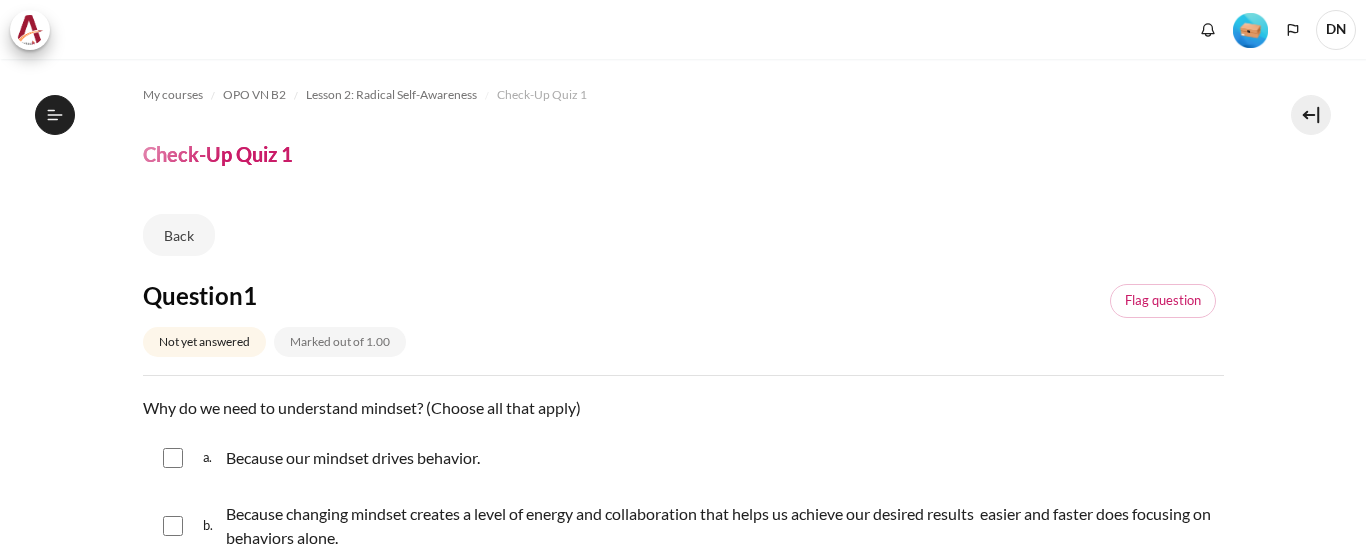 scroll, scrollTop: 0, scrollLeft: 0, axis: both 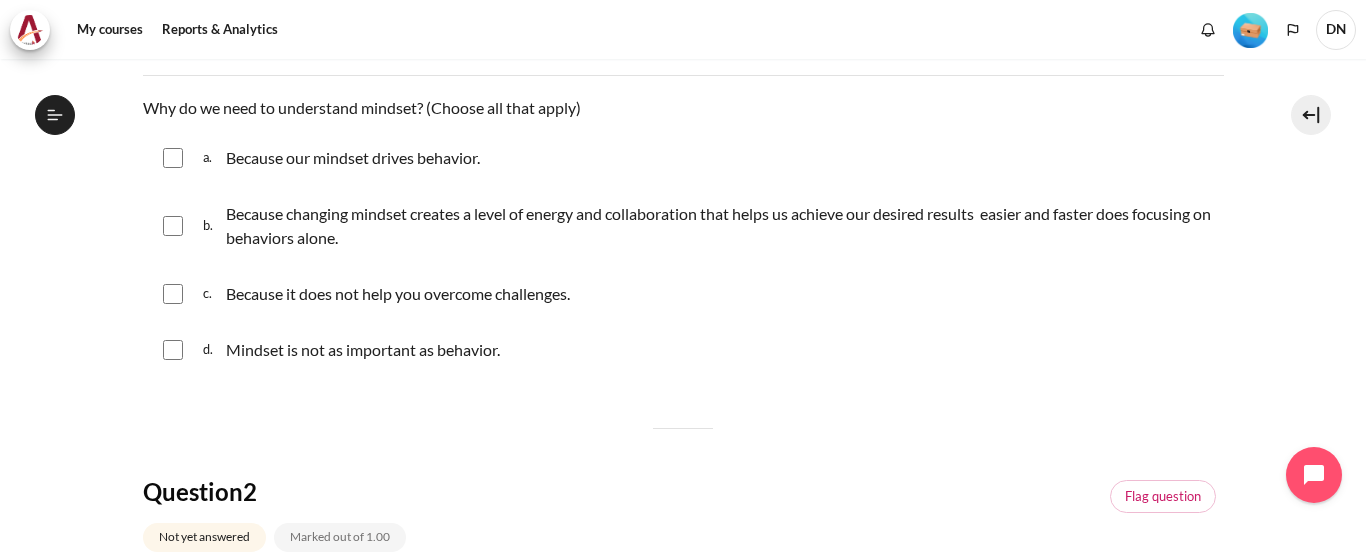 click at bounding box center (173, 158) 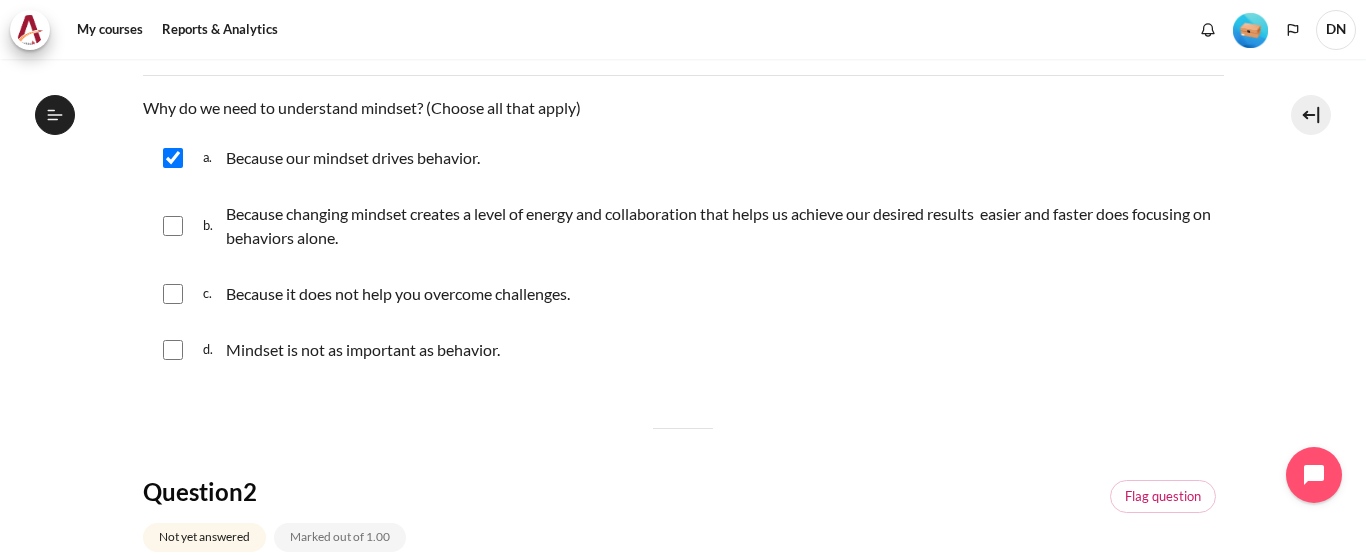click at bounding box center [173, 226] 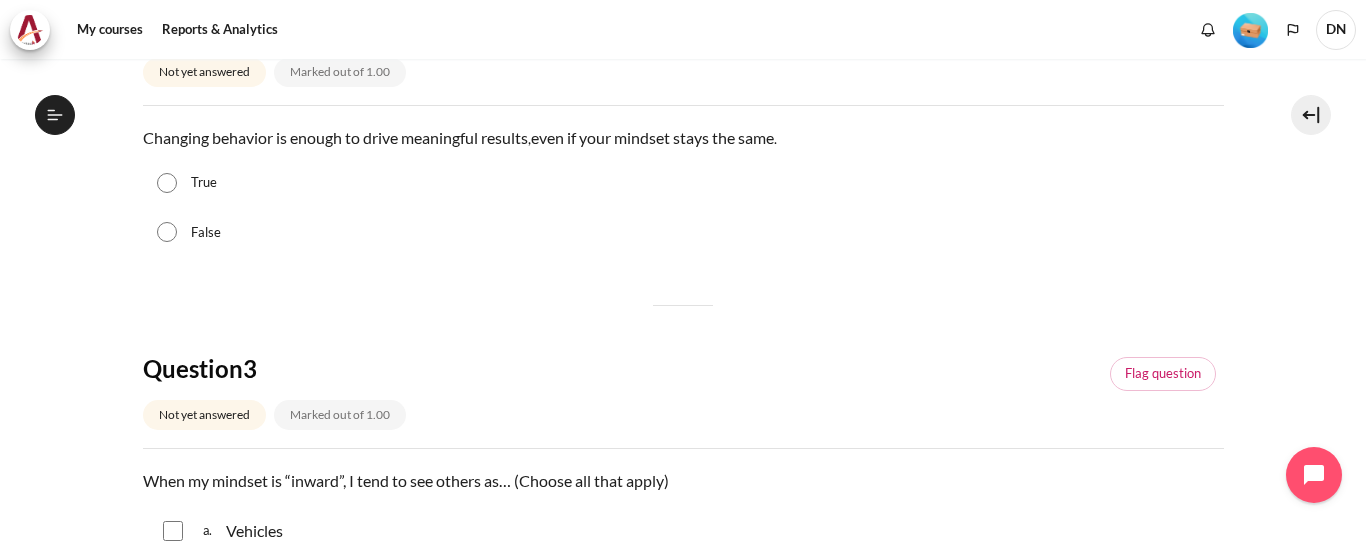 scroll, scrollTop: 800, scrollLeft: 0, axis: vertical 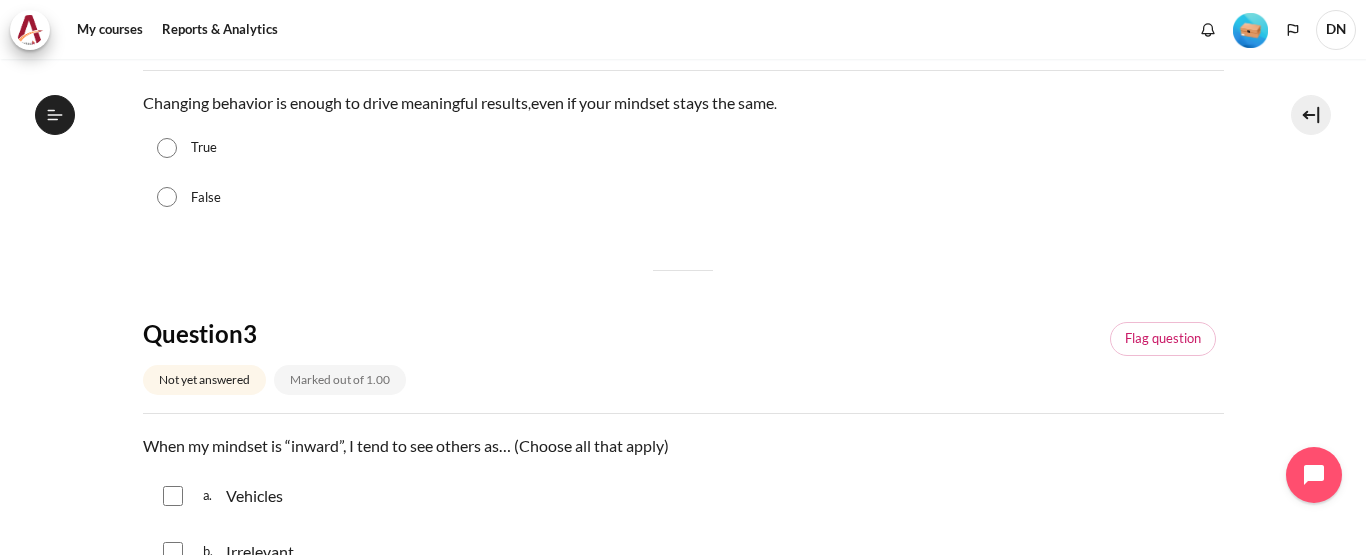 drag, startPoint x: 168, startPoint y: 195, endPoint x: 359, endPoint y: 288, distance: 212.43823 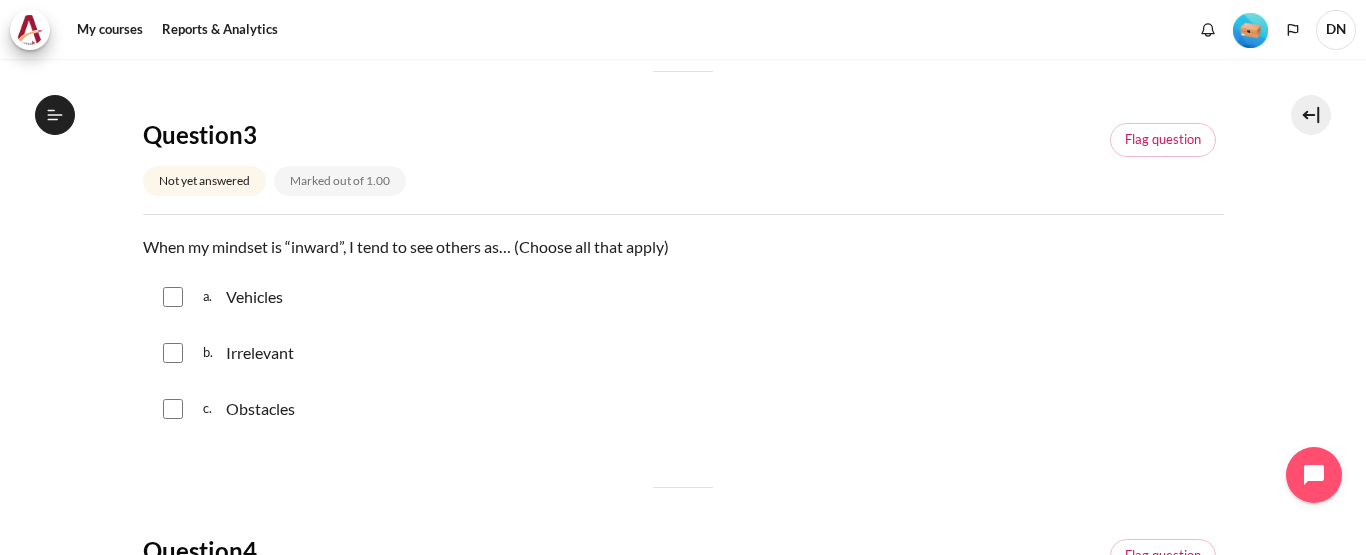 scroll, scrollTop: 1000, scrollLeft: 0, axis: vertical 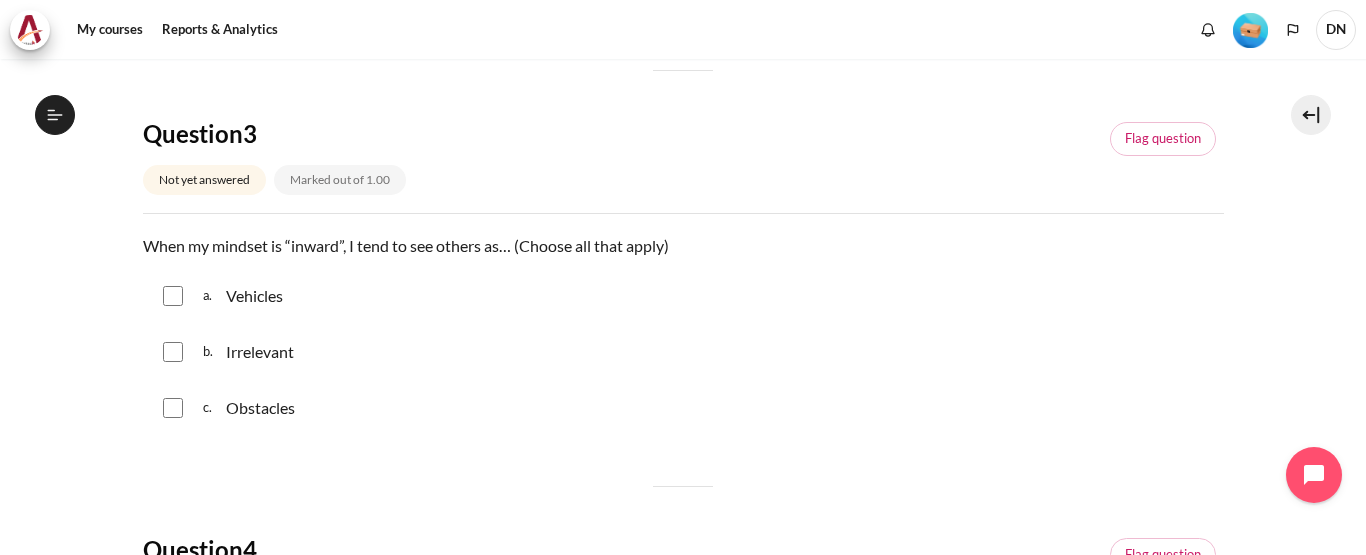click at bounding box center (173, 296) 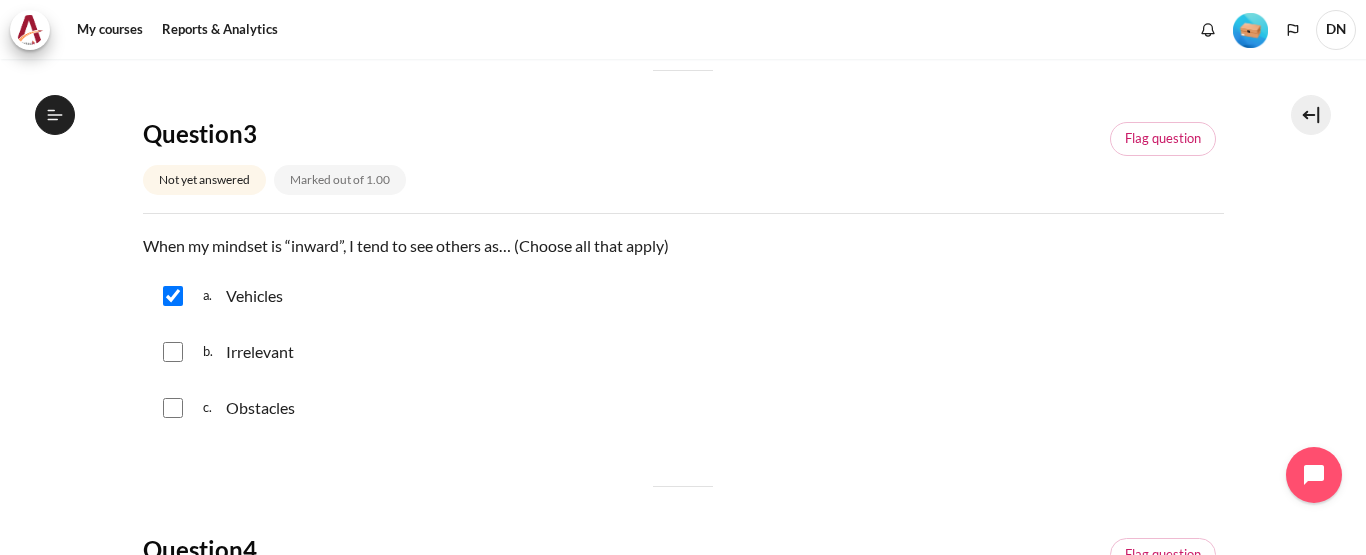 drag, startPoint x: 179, startPoint y: 345, endPoint x: 158, endPoint y: 413, distance: 71.168816 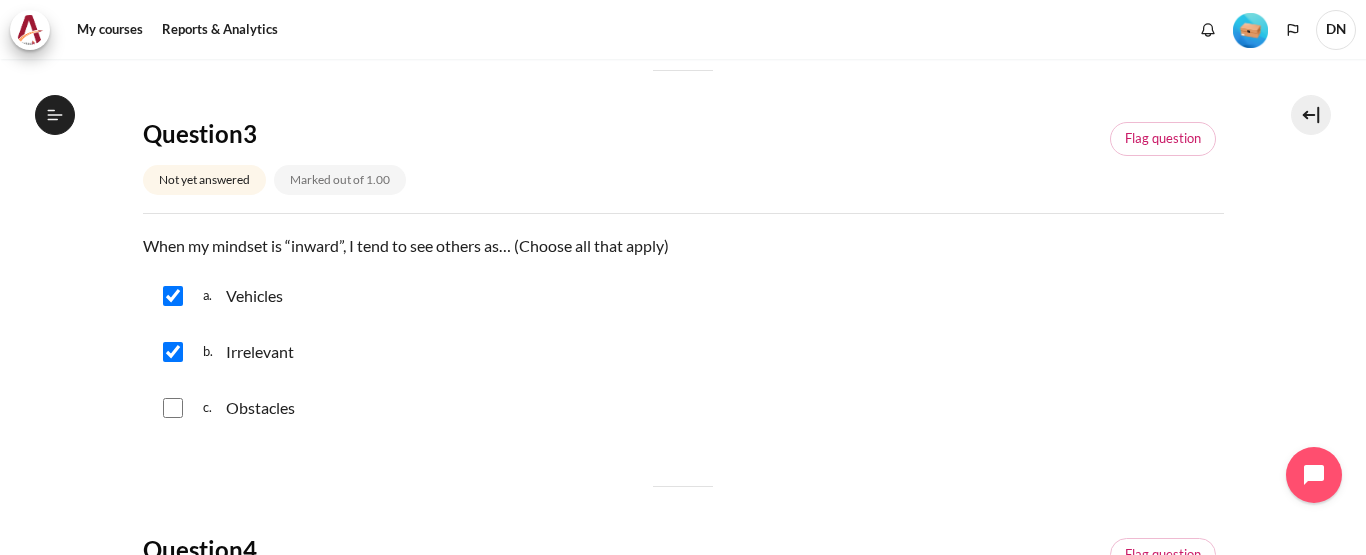 click at bounding box center (173, 408) 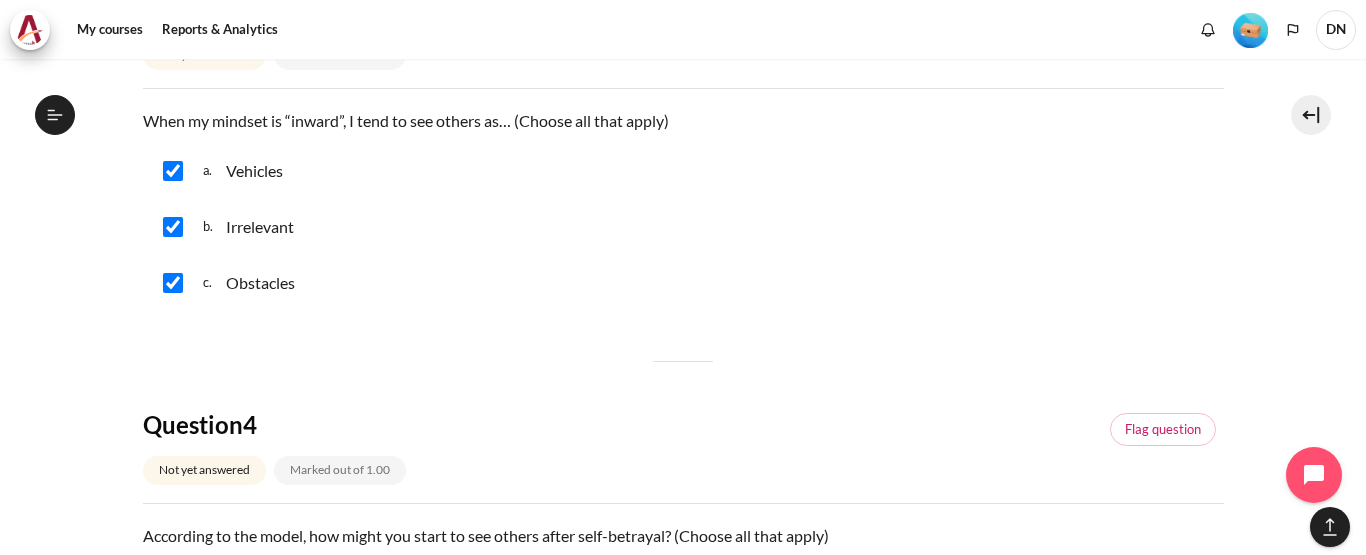 scroll, scrollTop: 1300, scrollLeft: 0, axis: vertical 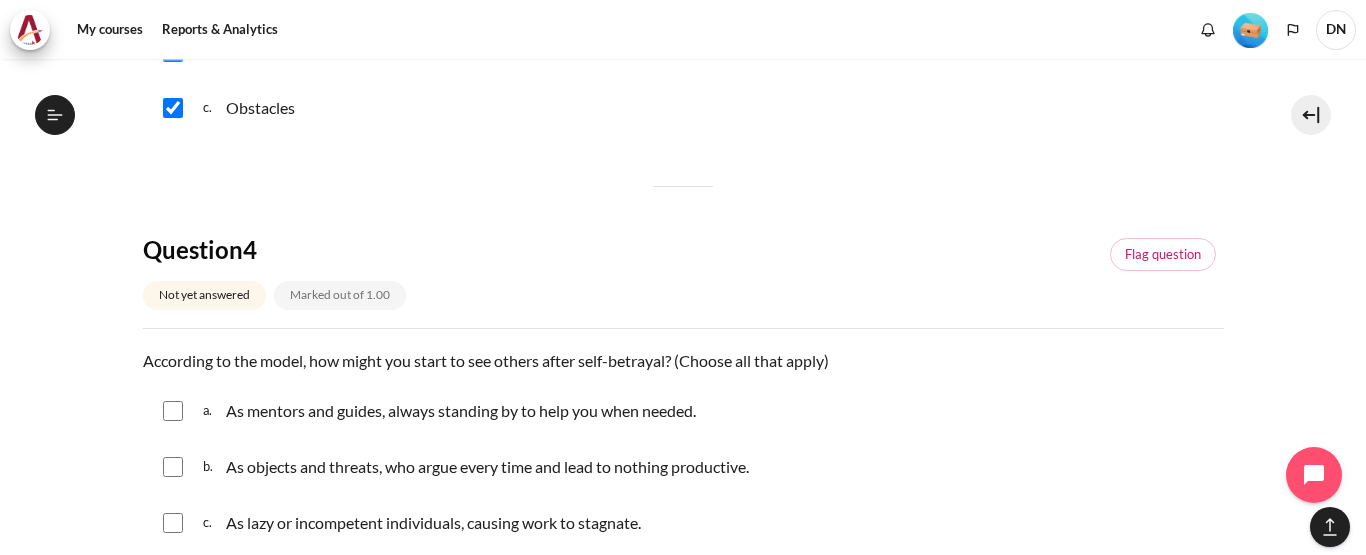 click at bounding box center [173, 411] 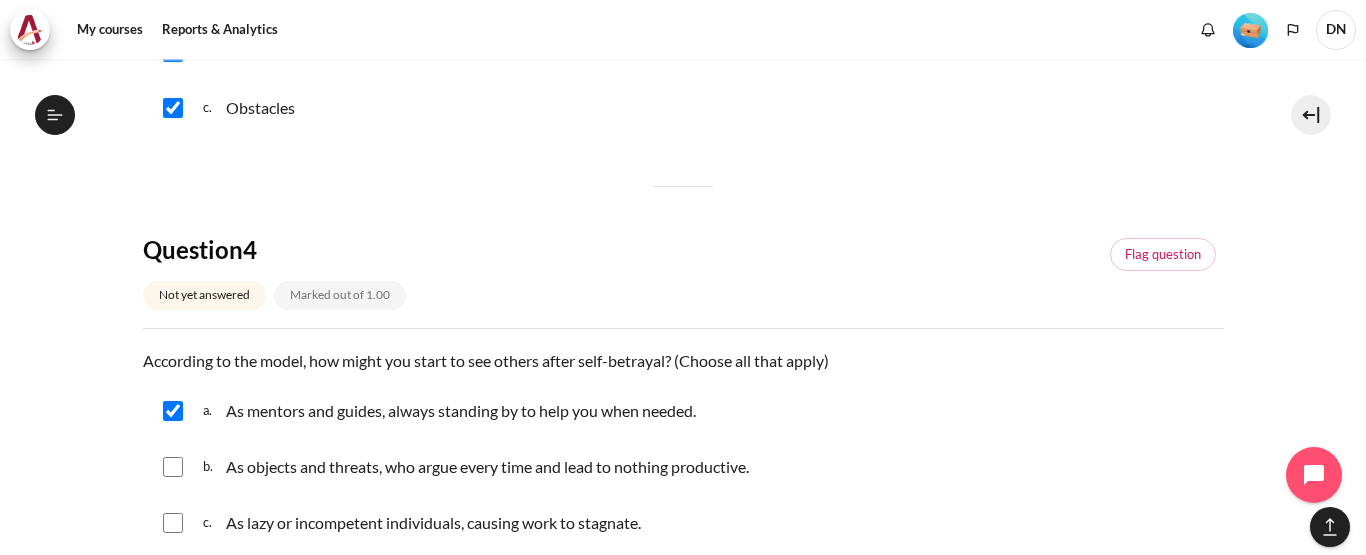 click on "b.  As objects and threats, who argue every time and lead to nothing productive." at bounding box center [683, 467] 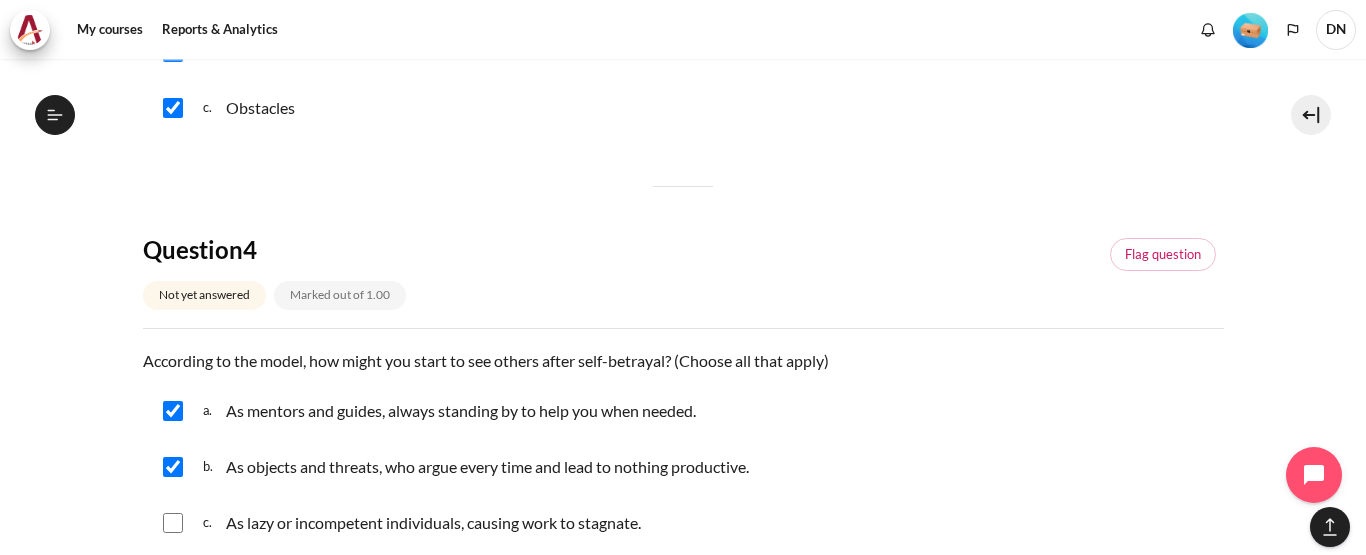 click at bounding box center (173, 523) 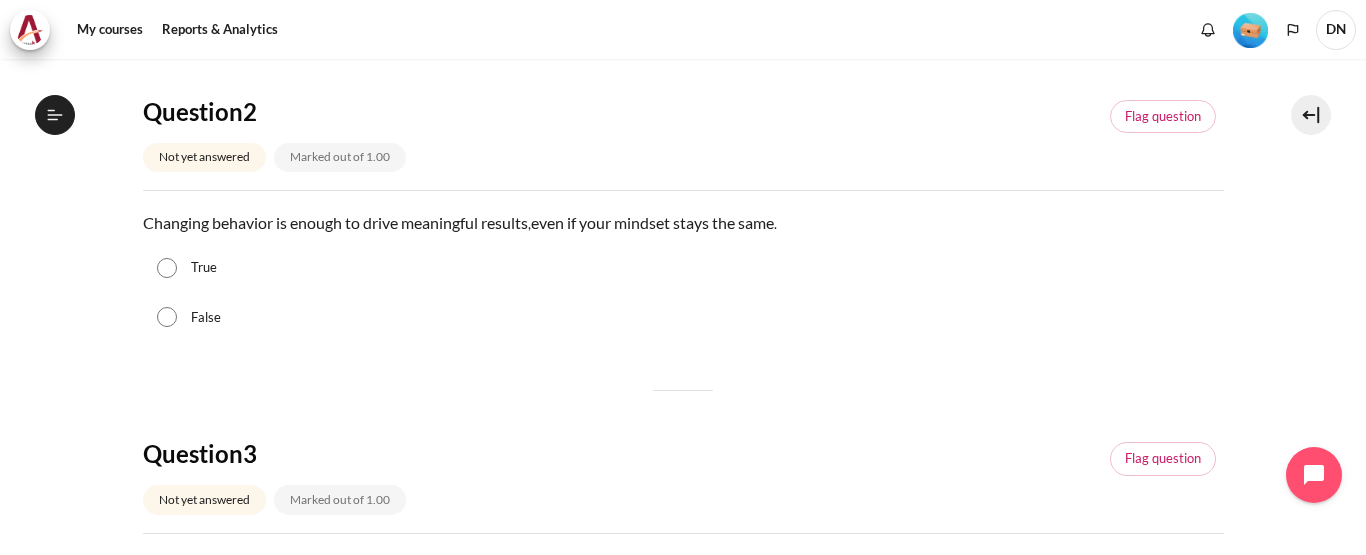 scroll, scrollTop: 700, scrollLeft: 0, axis: vertical 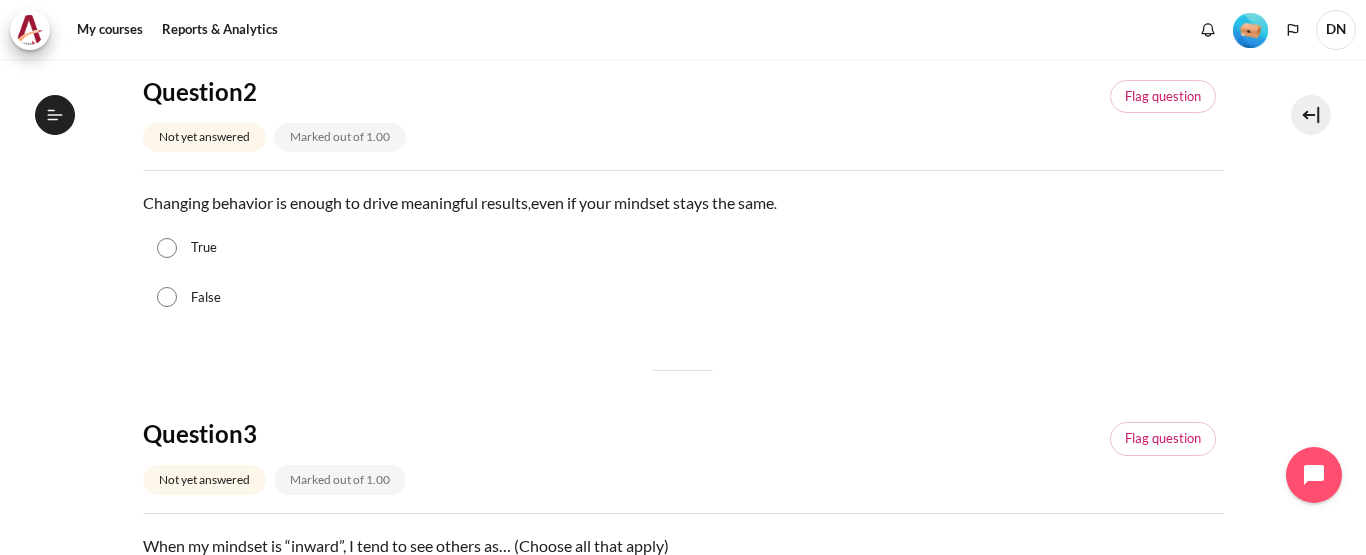 click on "False" at bounding box center (167, 297) 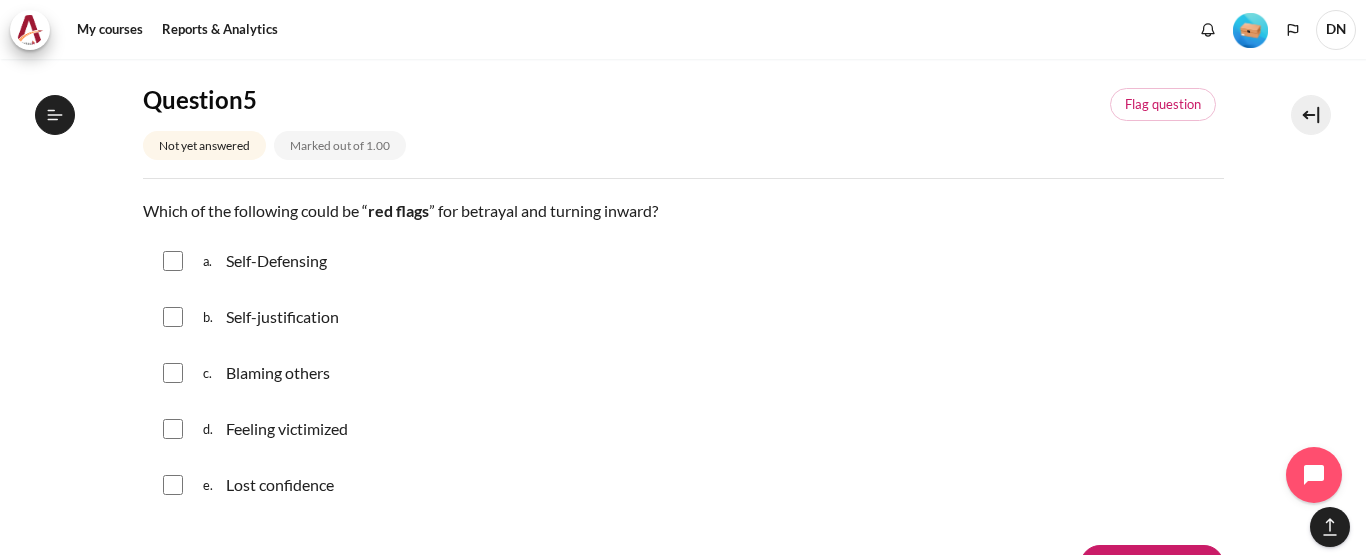 scroll, scrollTop: 1919, scrollLeft: 0, axis: vertical 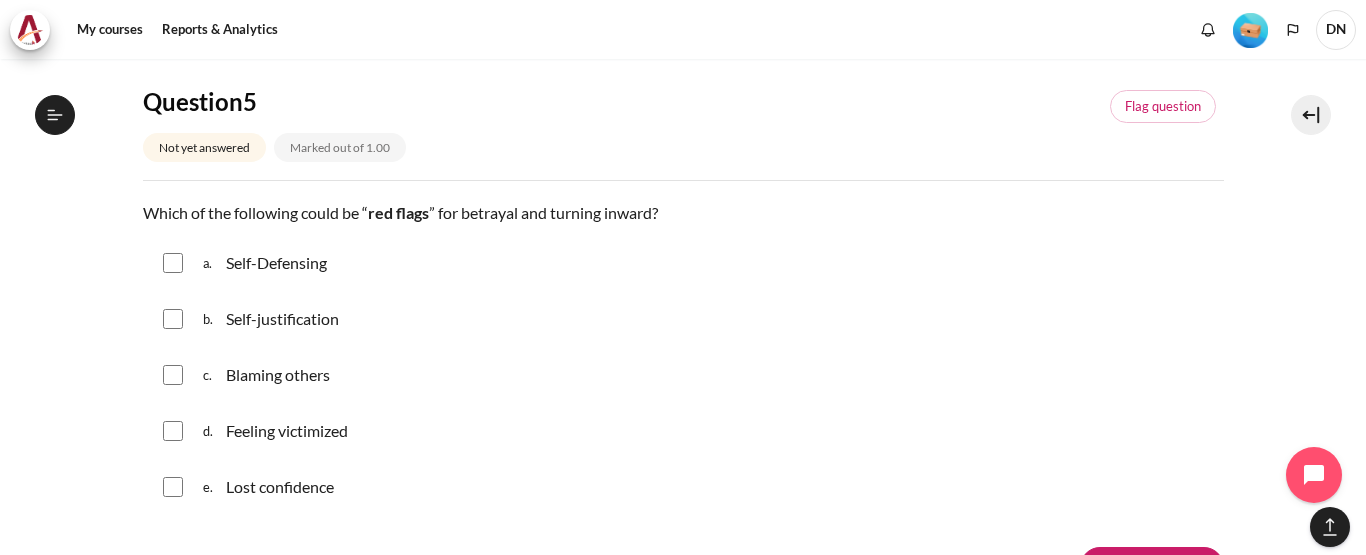click at bounding box center [173, 263] 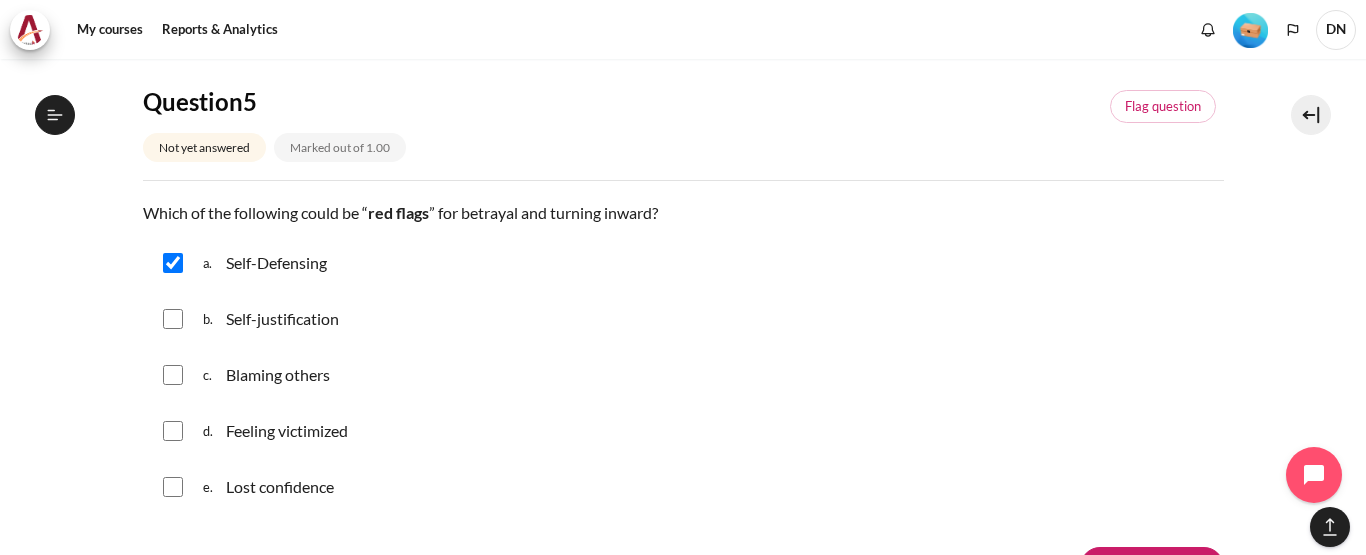 click at bounding box center (173, 319) 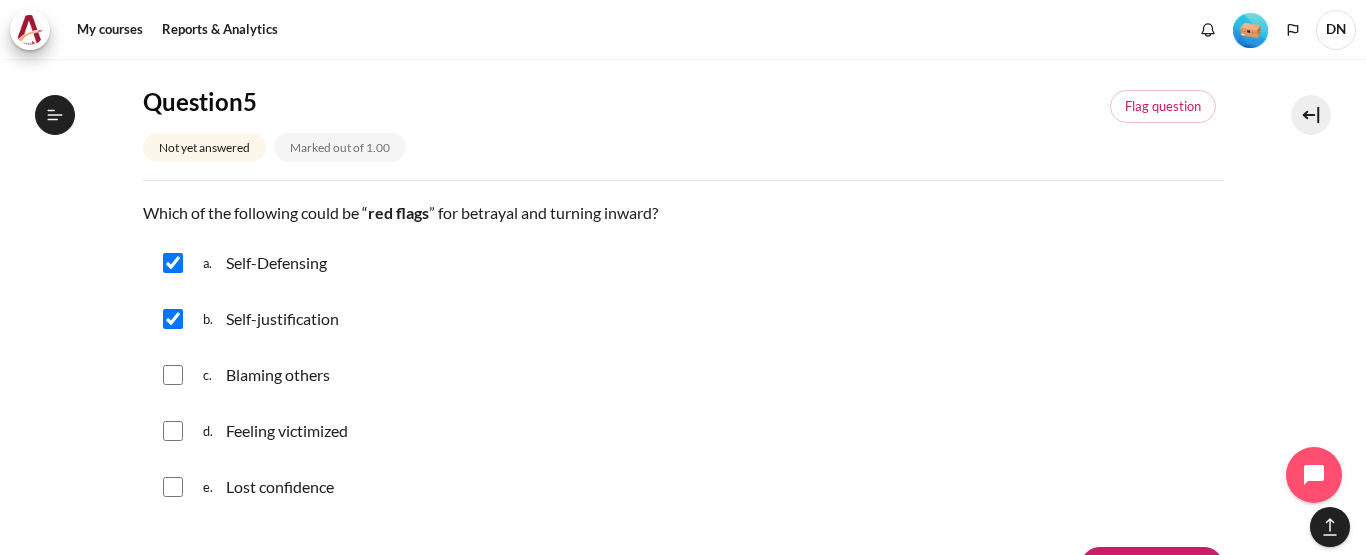 click at bounding box center [173, 375] 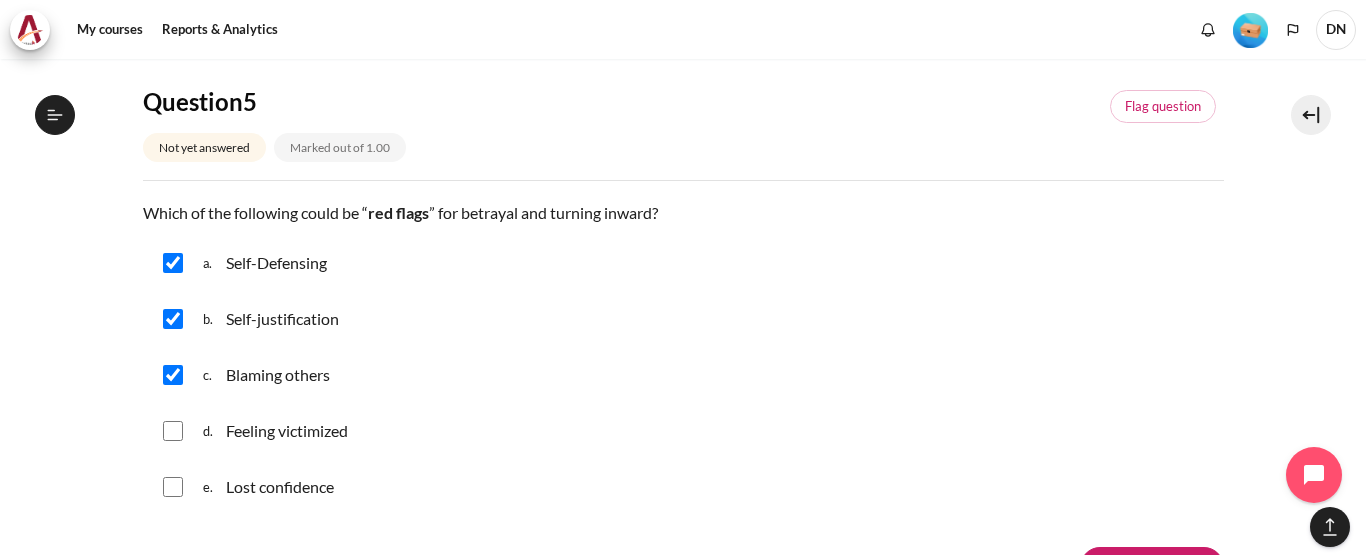 click at bounding box center (173, 431) 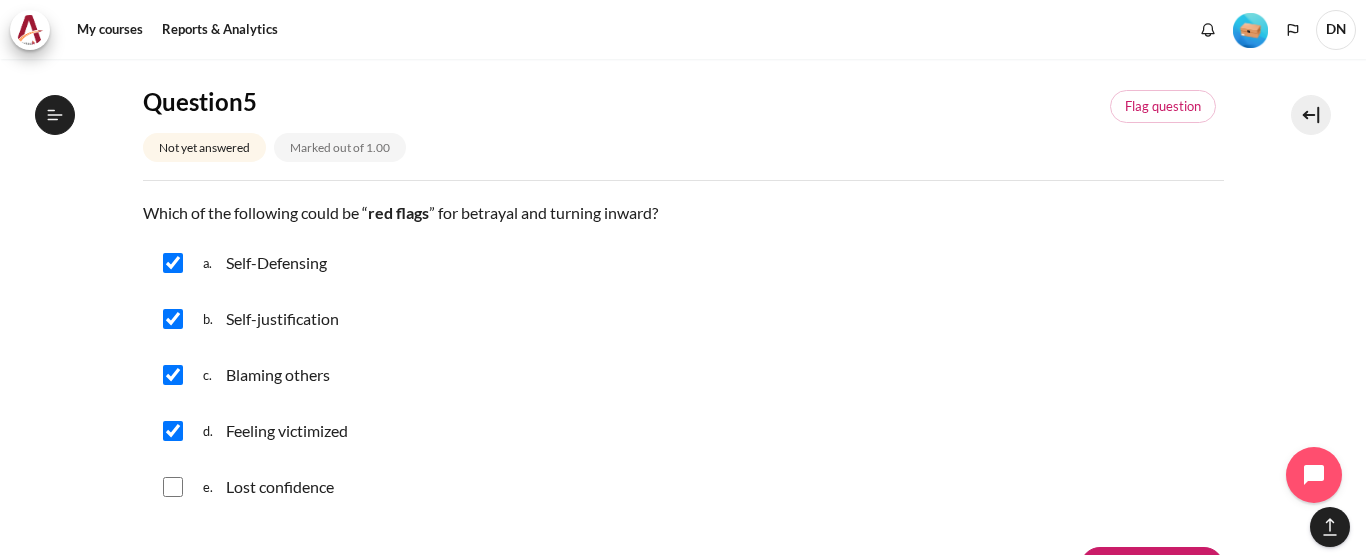 click at bounding box center [173, 487] 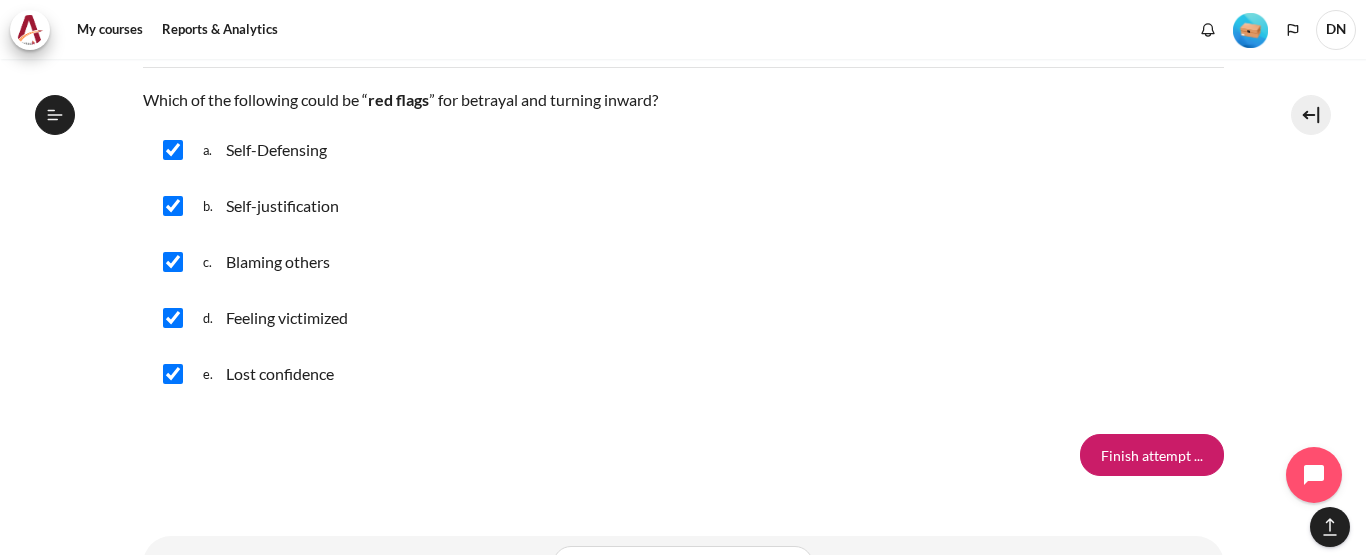 scroll, scrollTop: 2119, scrollLeft: 0, axis: vertical 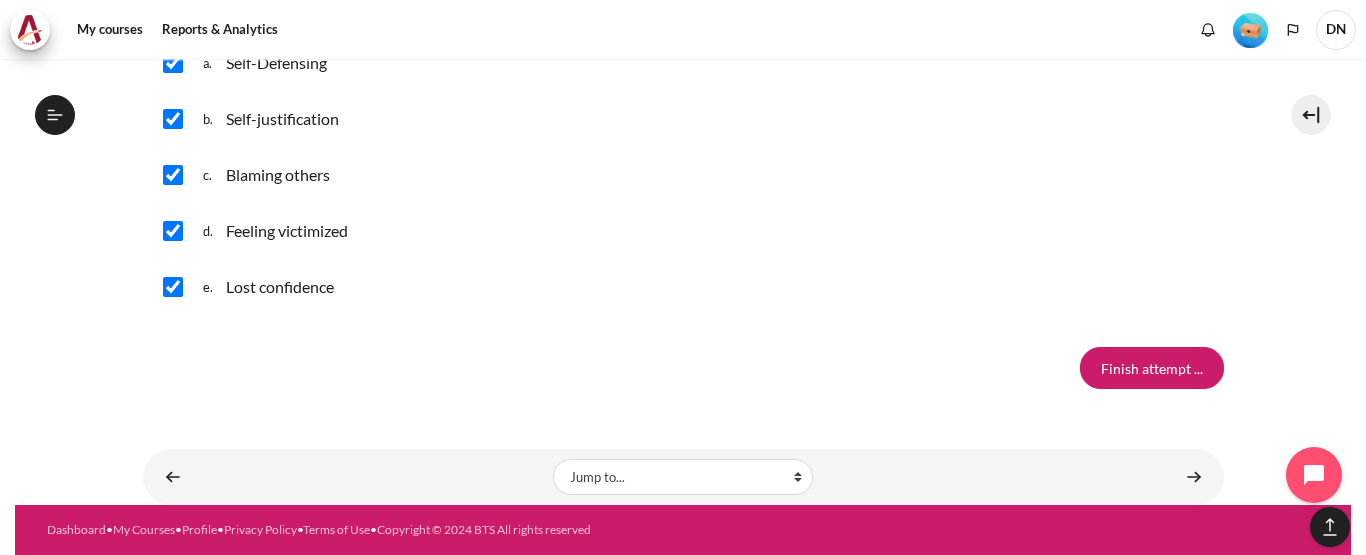click on "My courses
OPO VN B2
Lesson 2: Radical Self-Awareness
Check-Up Quiz 1
Check-Up Quiz 1
Back" at bounding box center [683, -778] 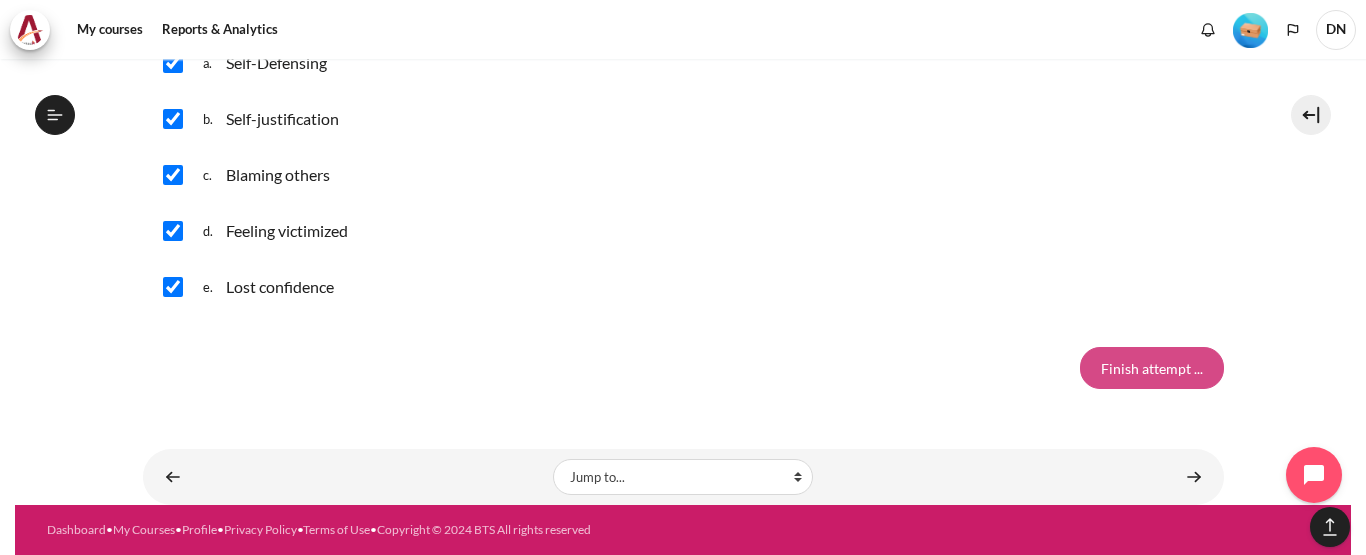 click on "Finish attempt ..." at bounding box center [1152, 368] 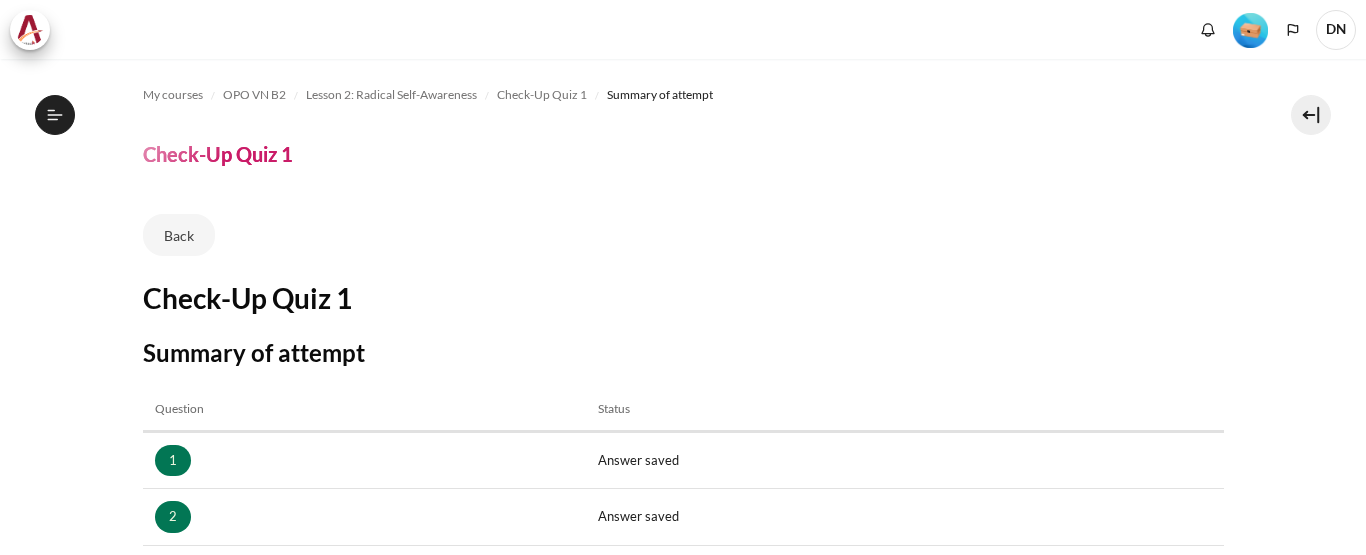 scroll, scrollTop: 0, scrollLeft: 0, axis: both 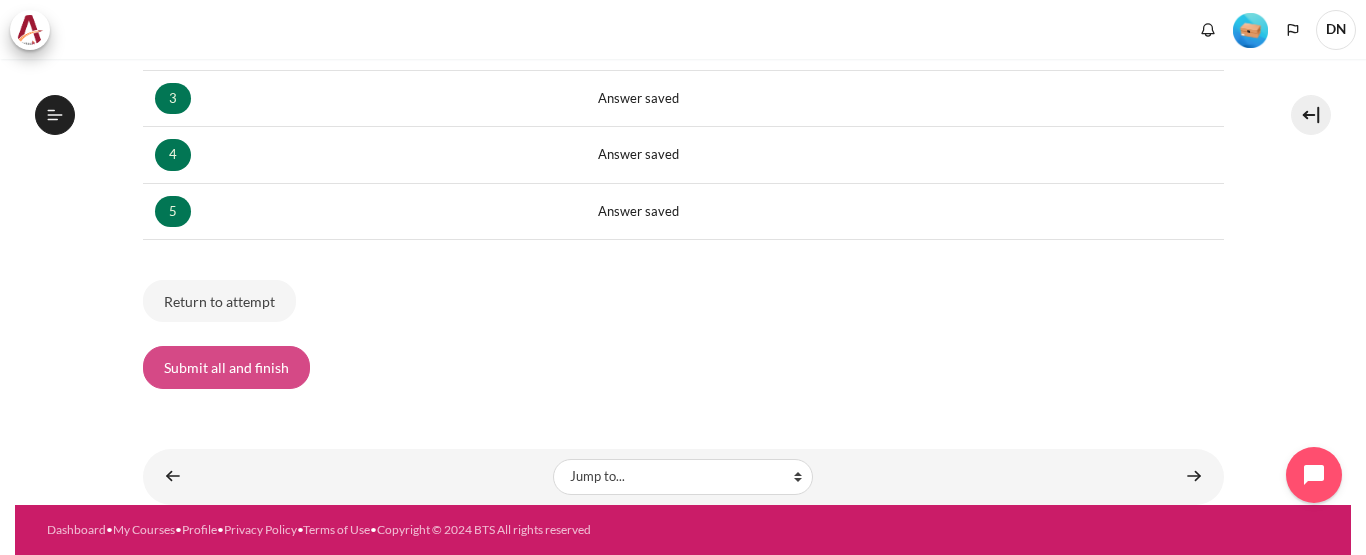 click on "Submit all and finish" at bounding box center (226, 367) 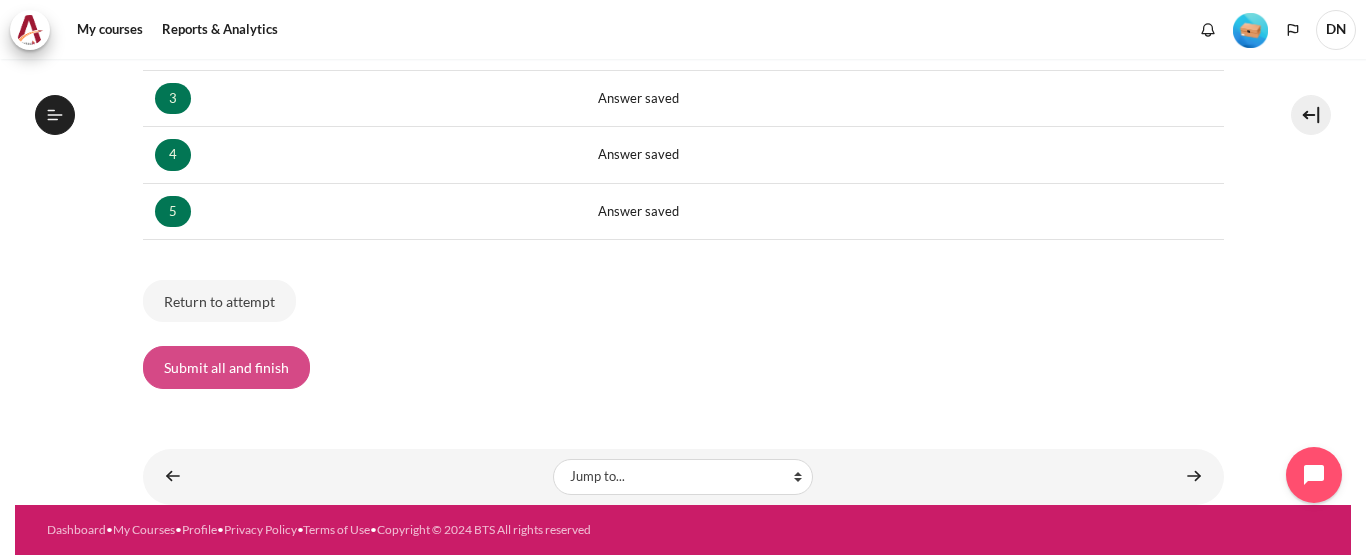 scroll, scrollTop: 424, scrollLeft: 0, axis: vertical 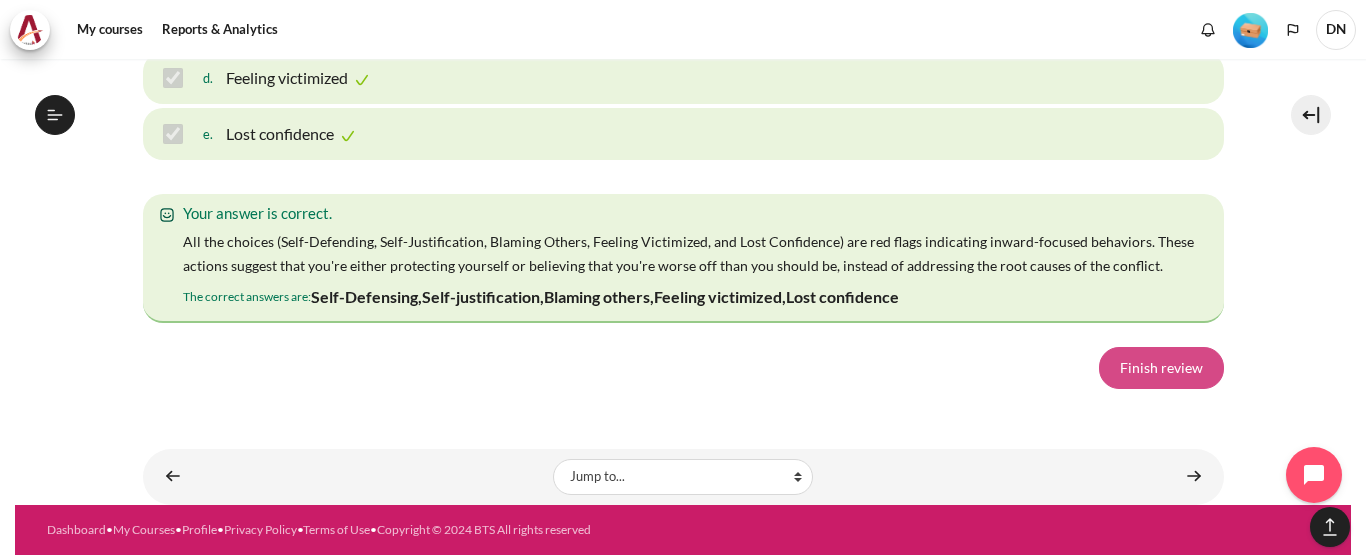 click on "Finish review" at bounding box center (1161, 368) 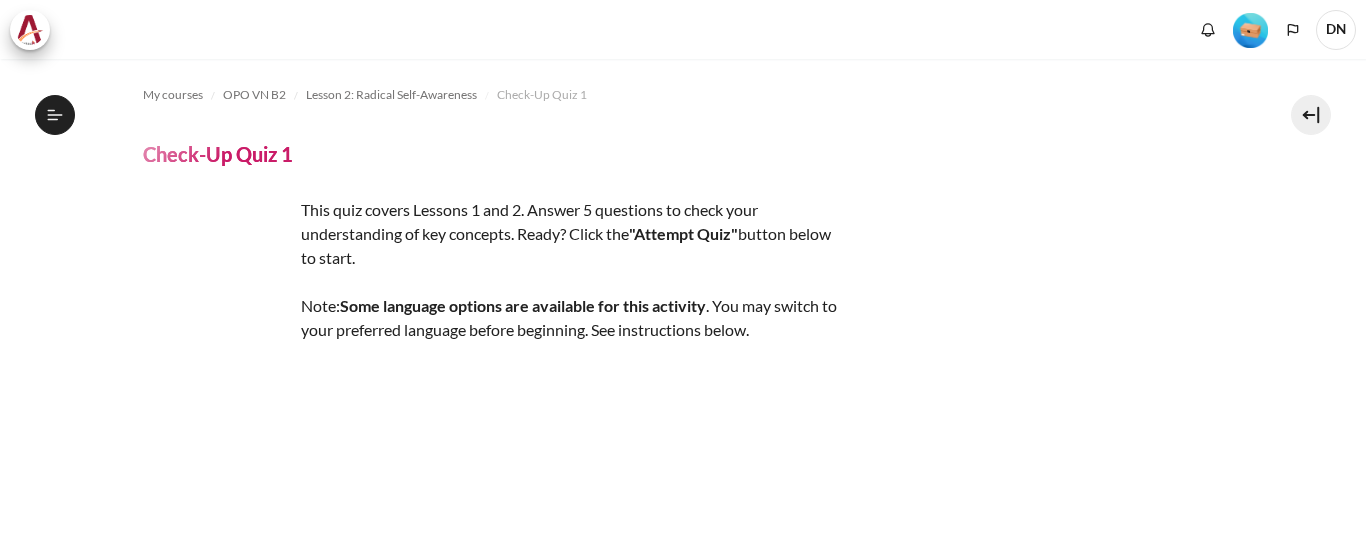 scroll, scrollTop: 0, scrollLeft: 0, axis: both 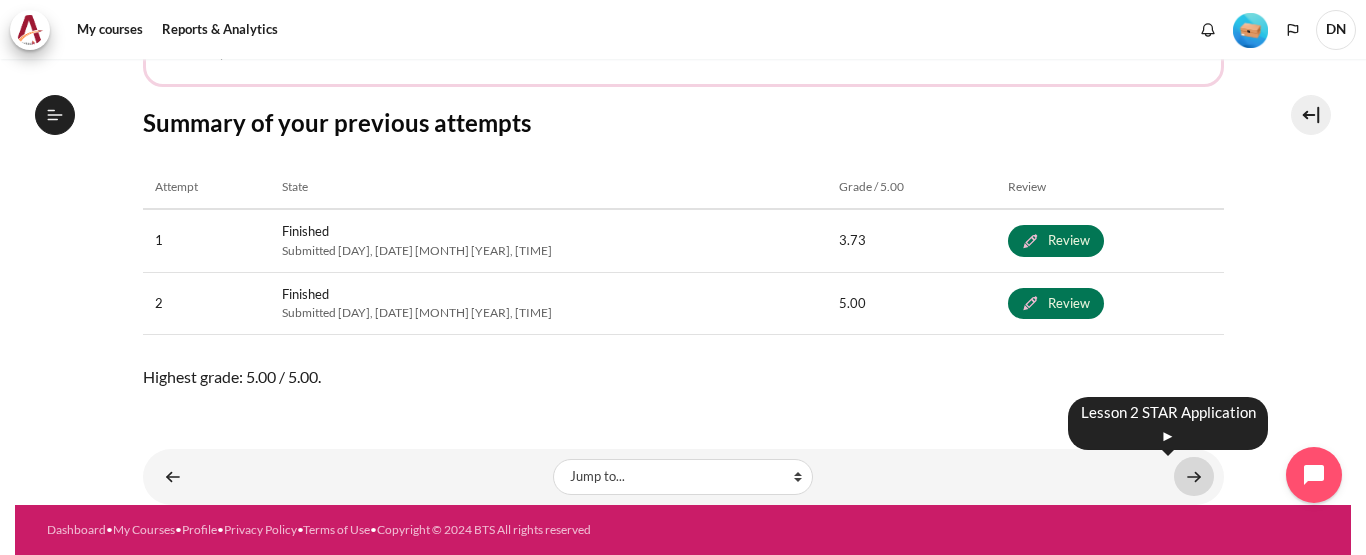 click at bounding box center (1194, 476) 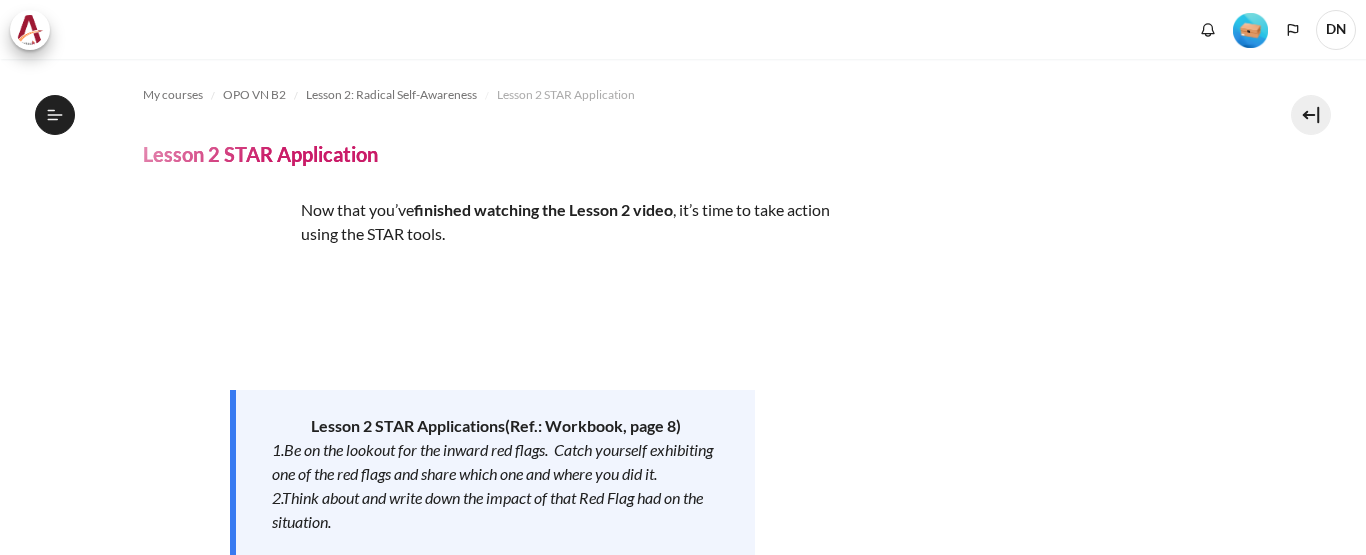 scroll, scrollTop: 0, scrollLeft: 0, axis: both 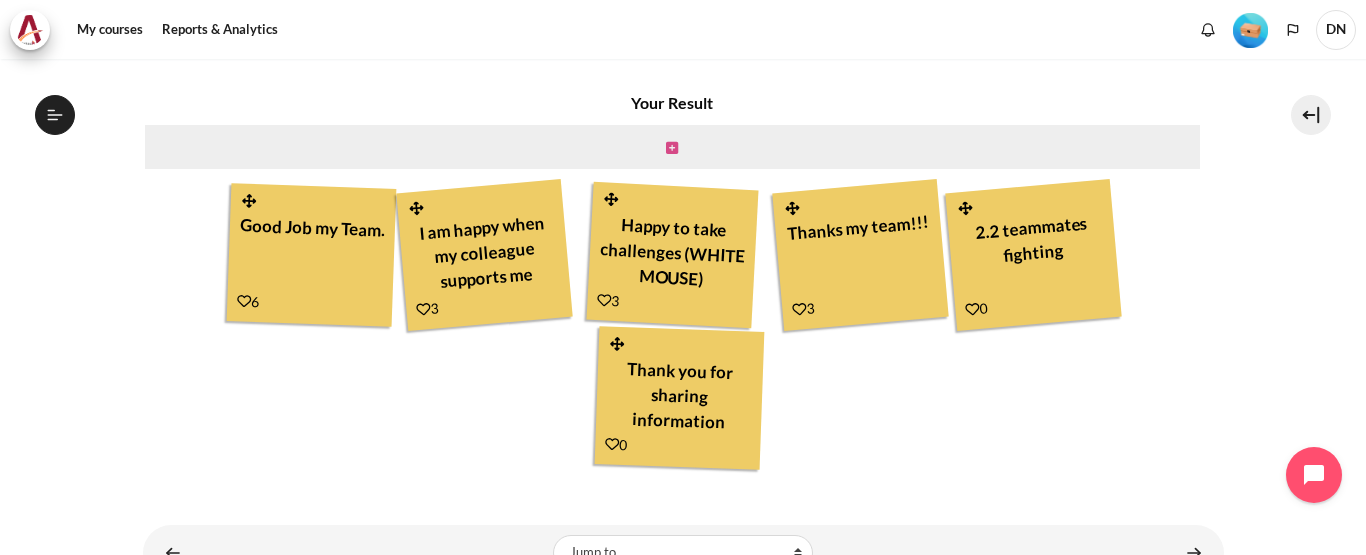 click at bounding box center (672, 148) 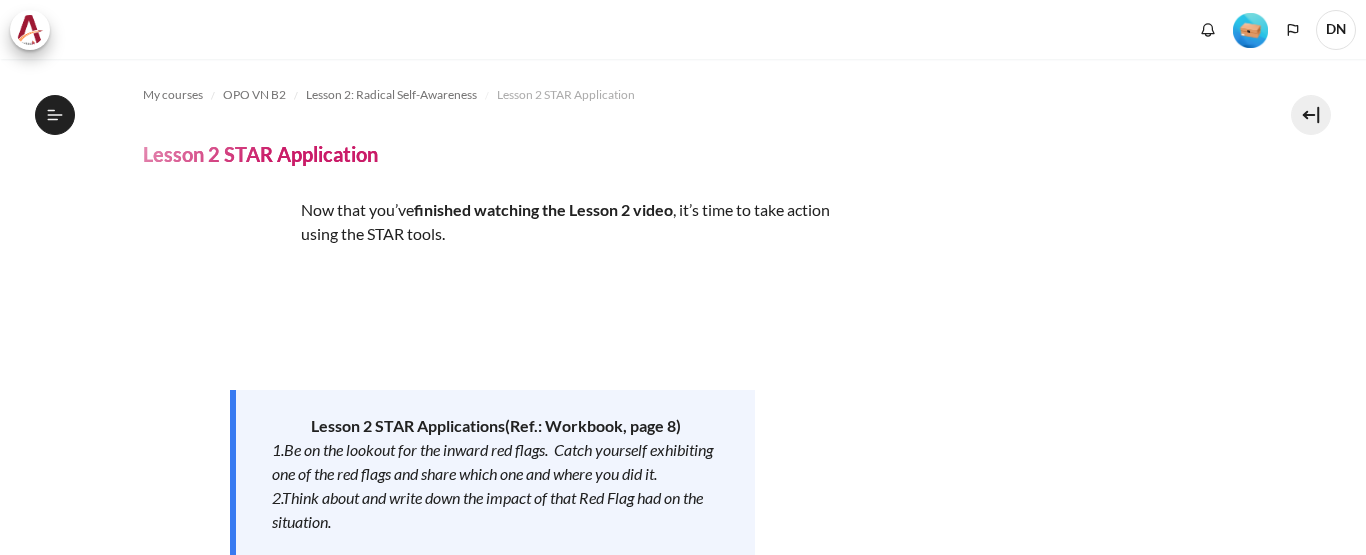scroll, scrollTop: 0, scrollLeft: 0, axis: both 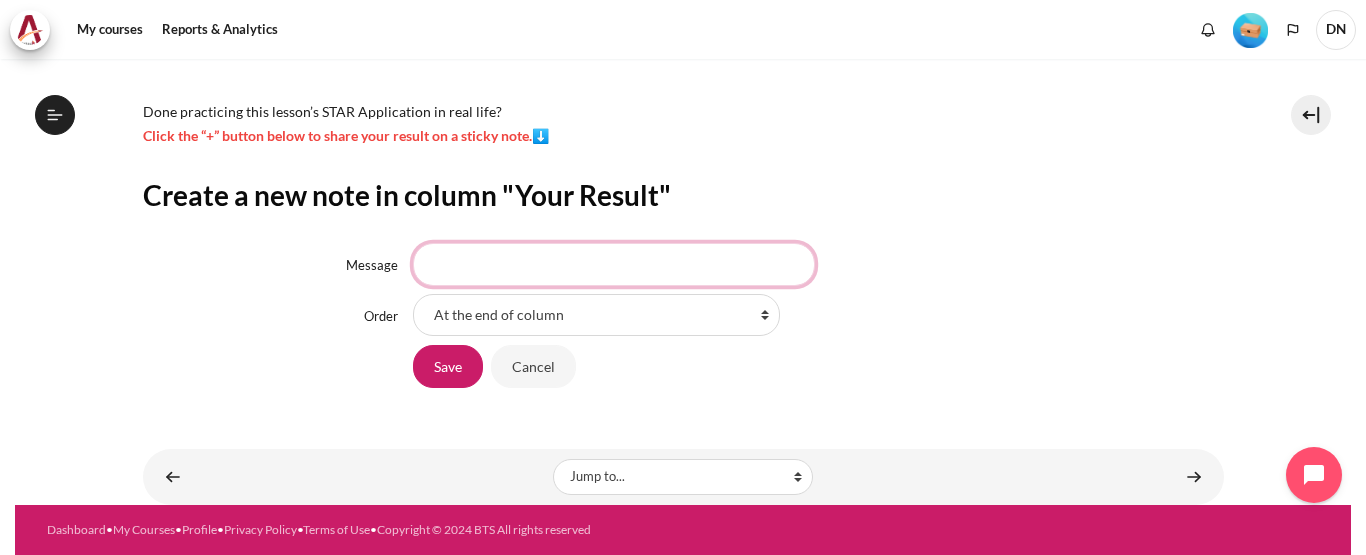 click on "Message" at bounding box center (614, 264) 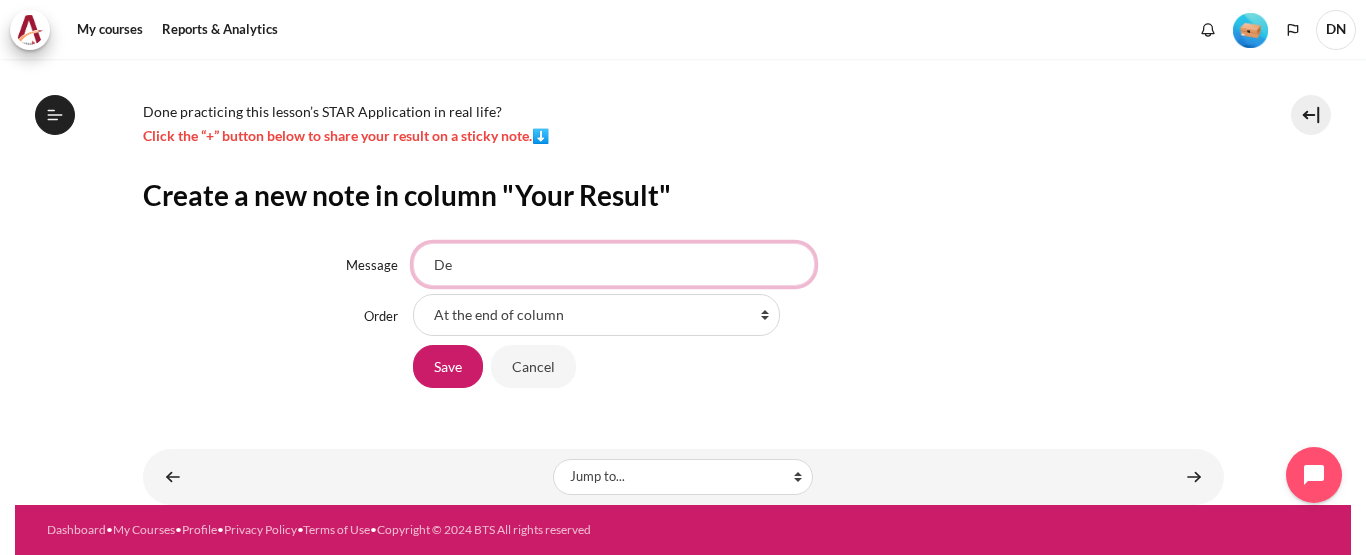 type on "D" 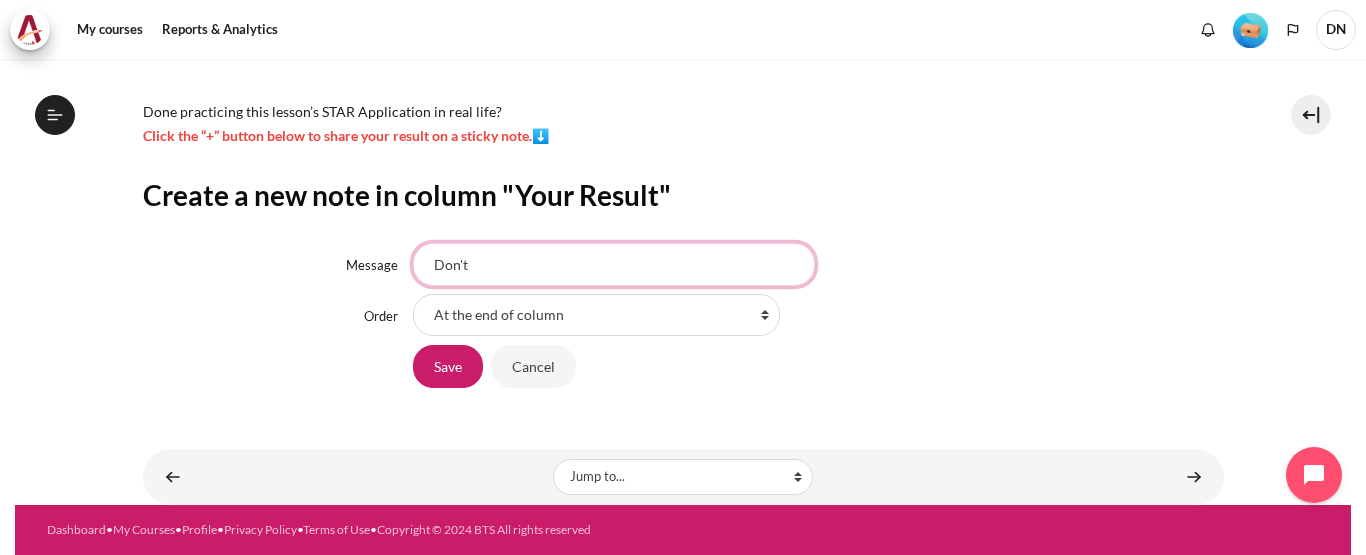 click on "Don't" at bounding box center [614, 264] 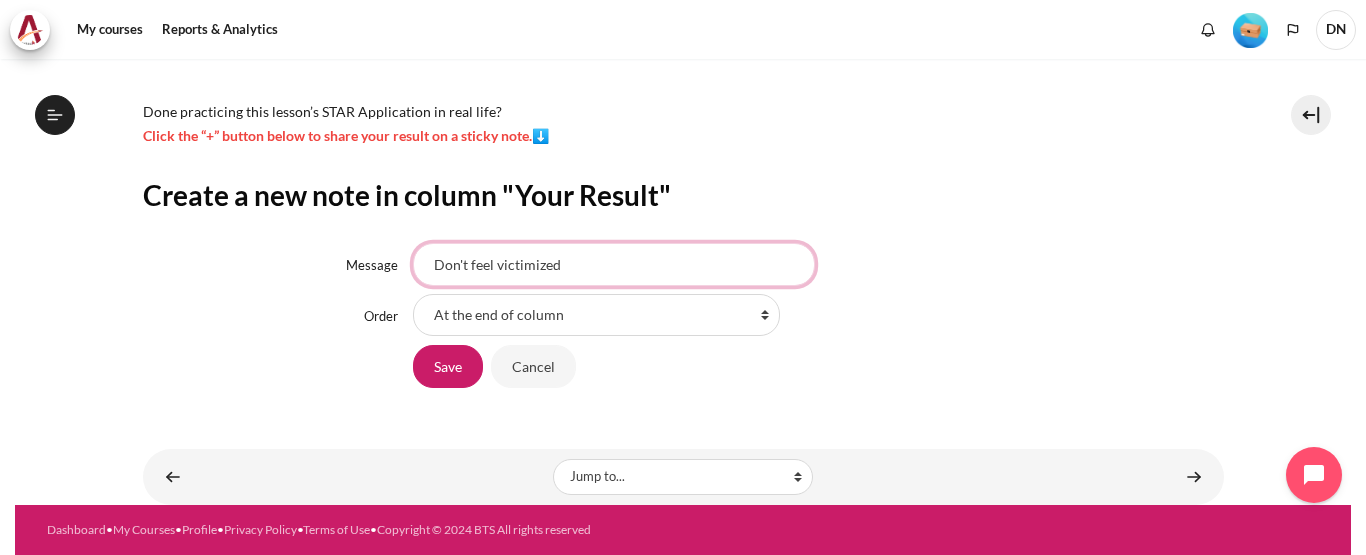 click on "Don't feel victimized" at bounding box center (614, 264) 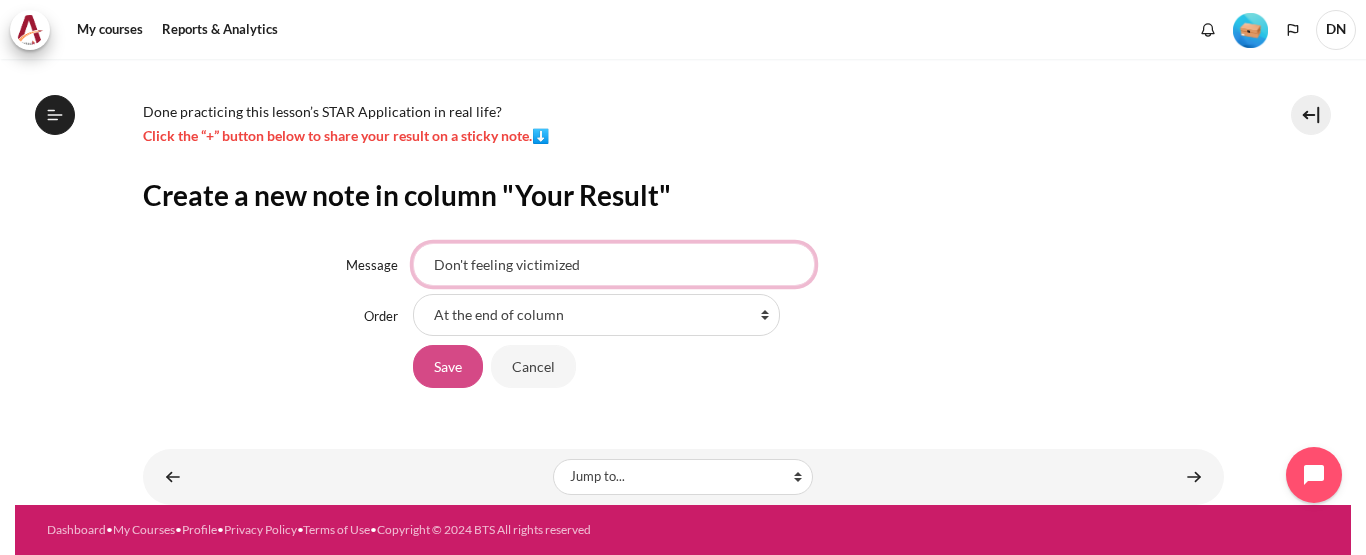 type on "Don't feeling victimized" 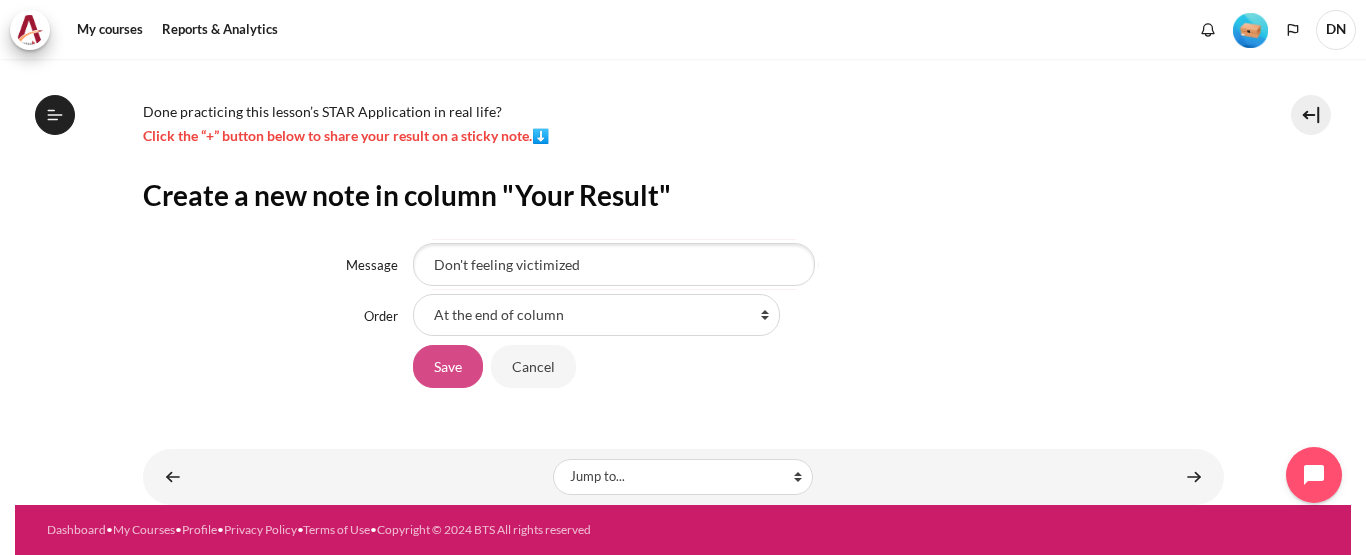 click on "Save" at bounding box center (448, 366) 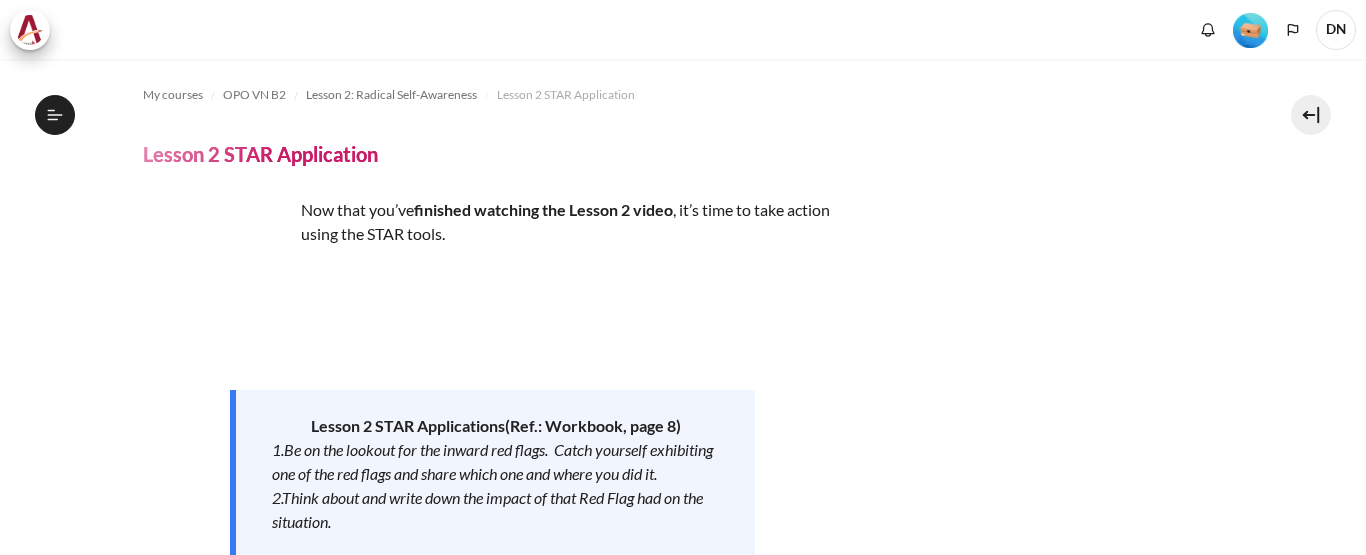 scroll, scrollTop: 0, scrollLeft: 0, axis: both 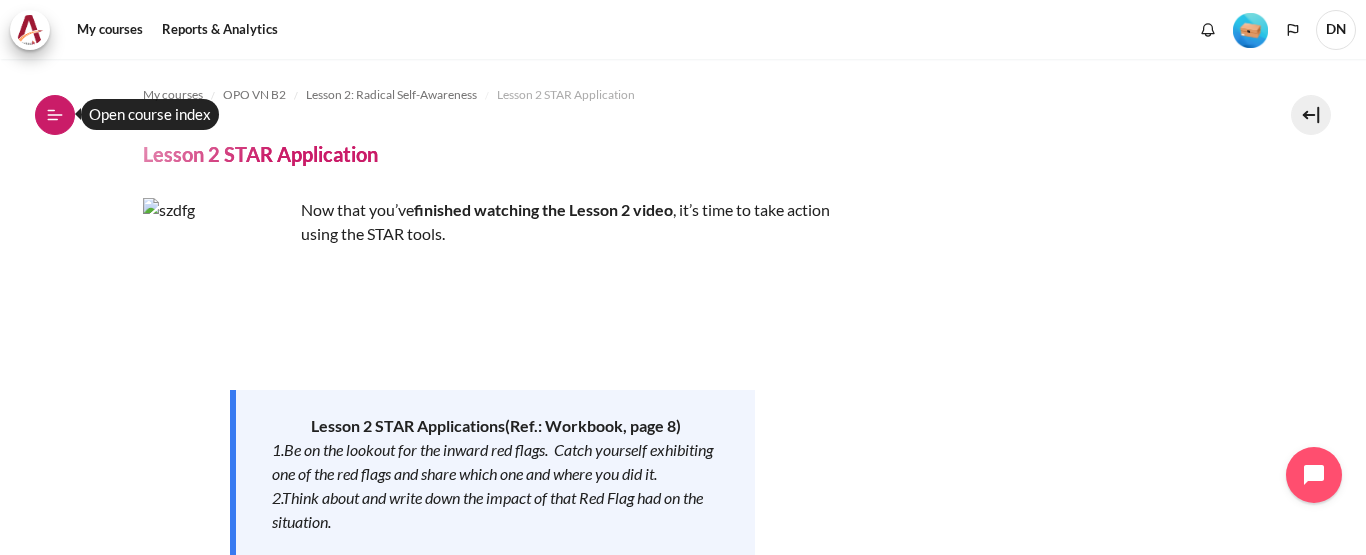 click 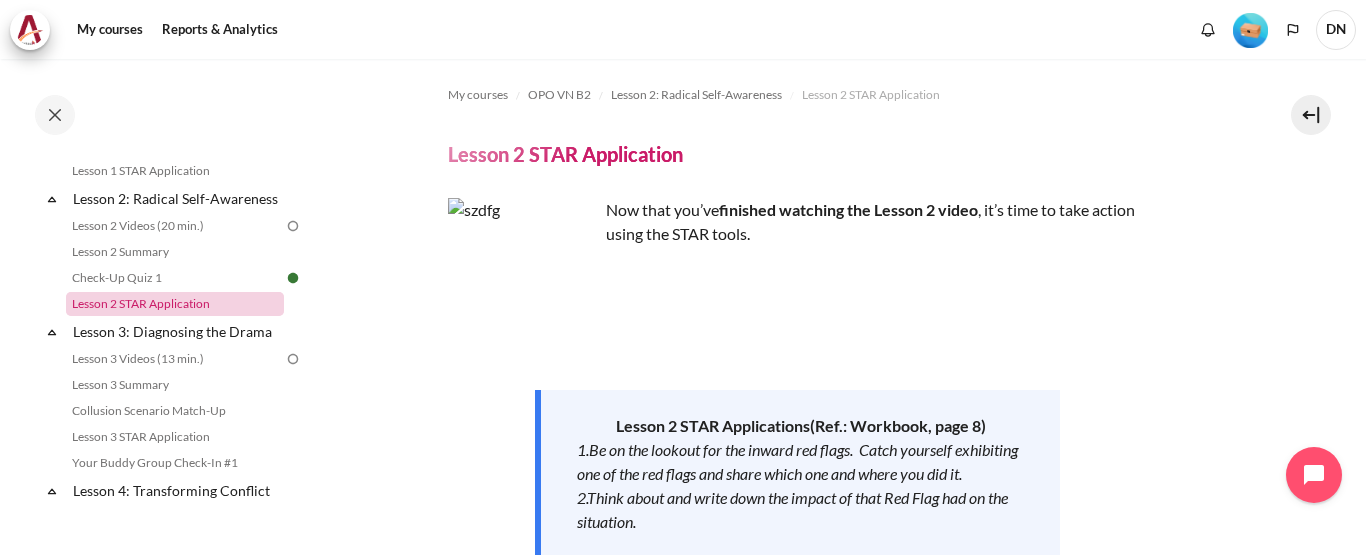 click on "Lesson 2 STAR Application" at bounding box center [175, 304] 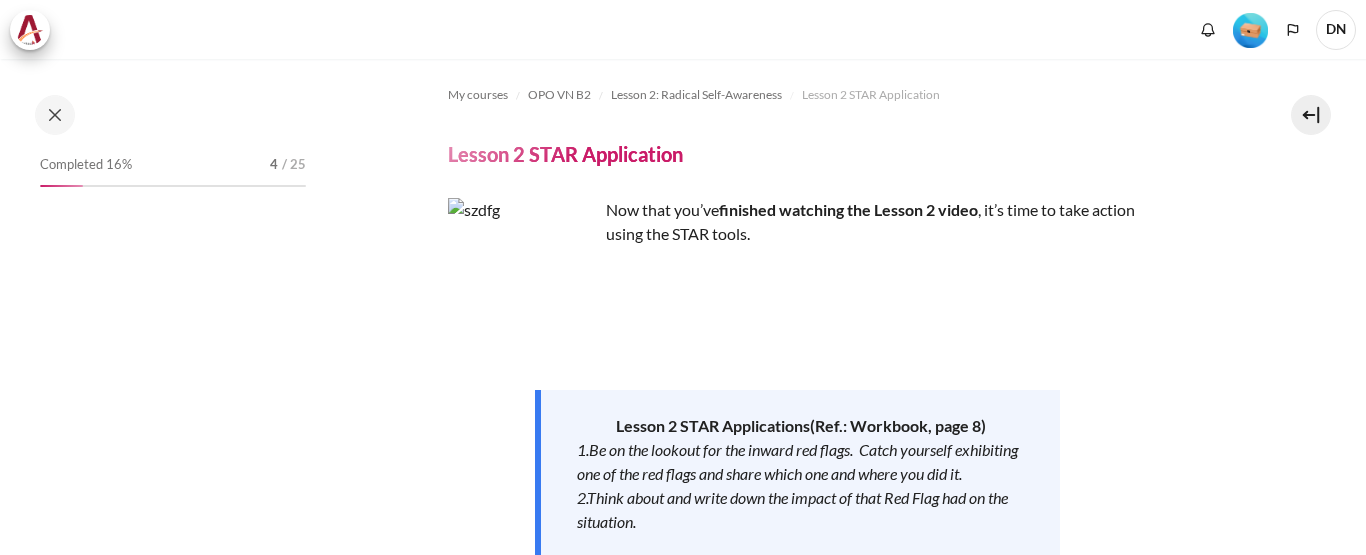 scroll, scrollTop: 0, scrollLeft: 0, axis: both 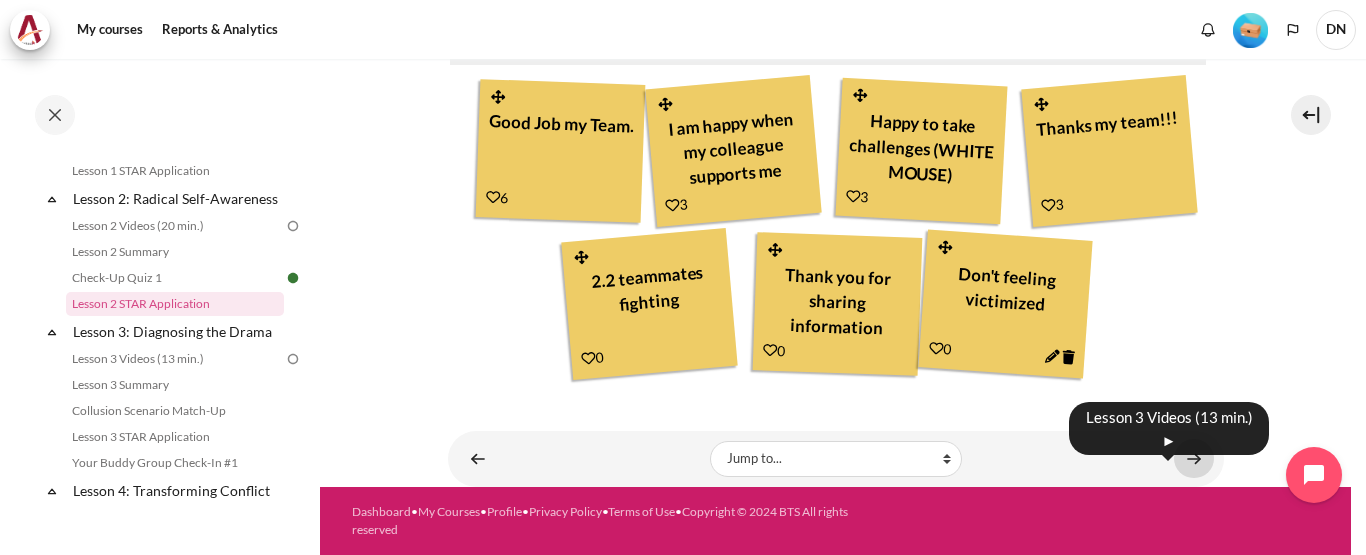 click at bounding box center [1194, 458] 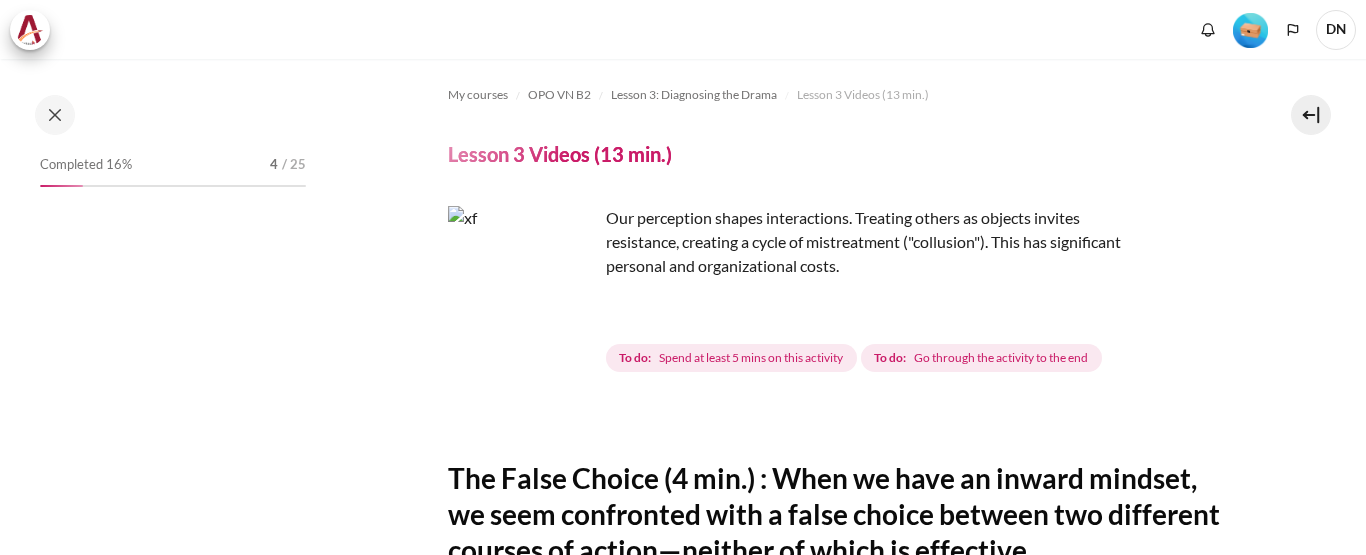scroll, scrollTop: 0, scrollLeft: 0, axis: both 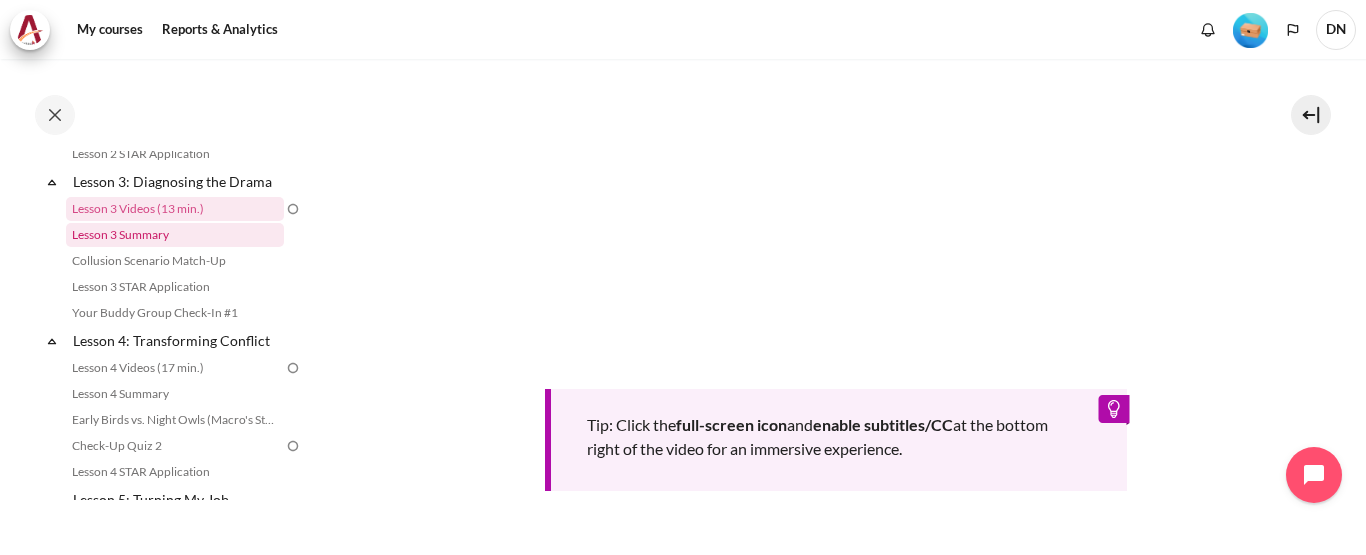 click on "Lesson 3 Summary" at bounding box center [175, 235] 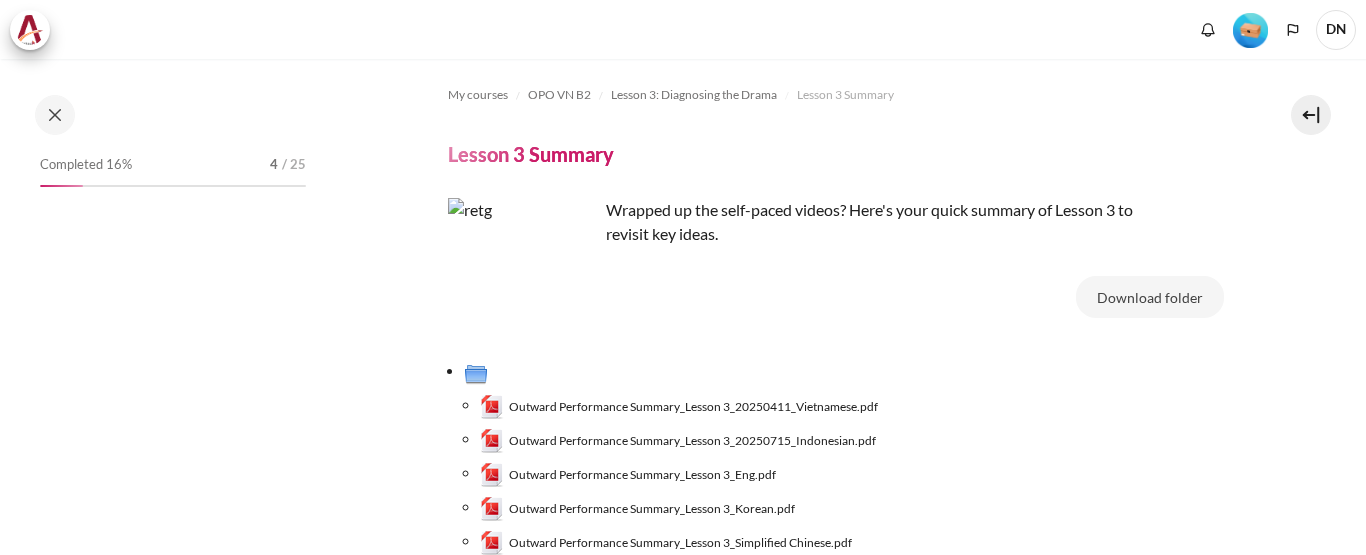 scroll, scrollTop: 0, scrollLeft: 0, axis: both 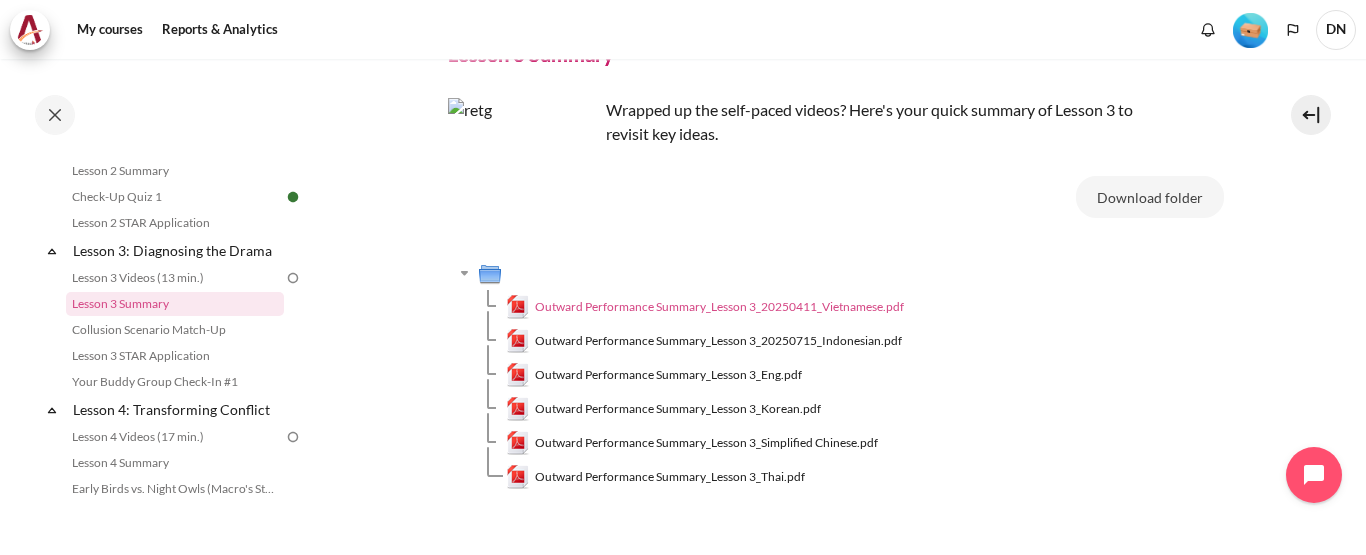 click on "Outward Performance Summary_Lesson 3_20250411_Vietnamese.pdf" at bounding box center [719, 307] 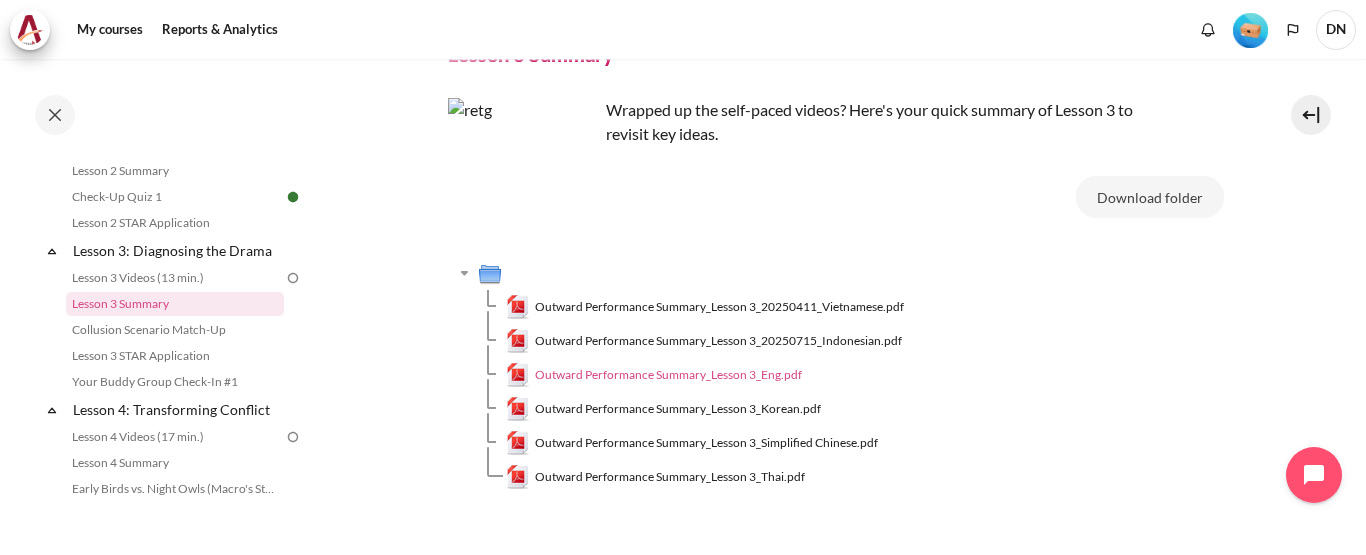 click on "Outward Performance Summary_Lesson 3_Eng.pdf" at bounding box center (668, 375) 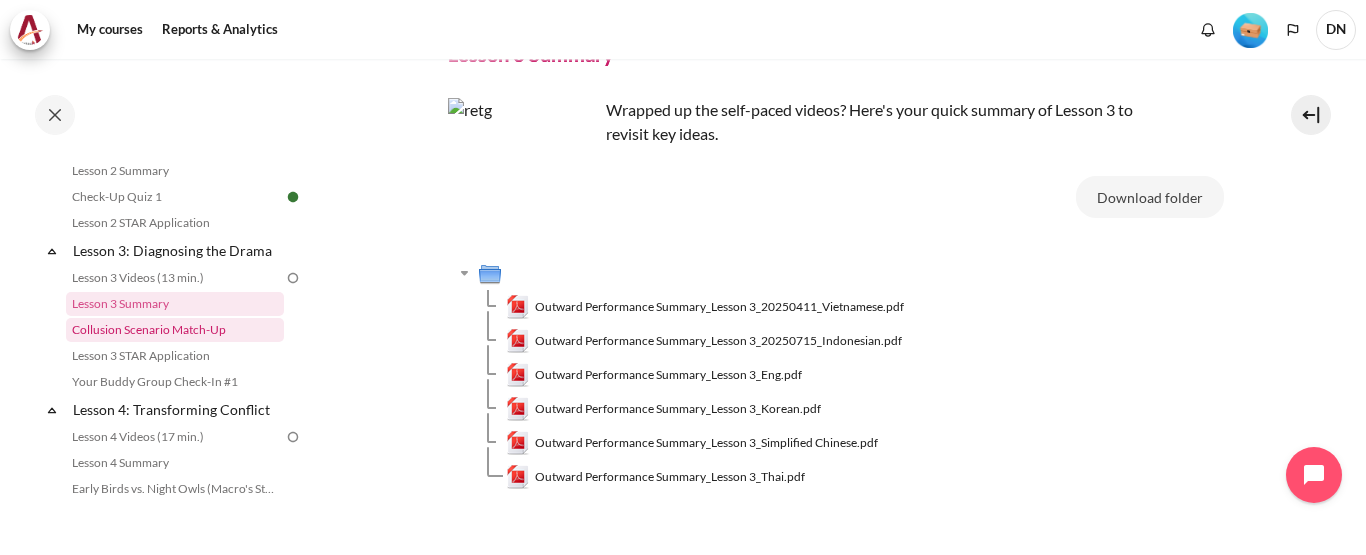 click on "Collusion Scenario Match-Up" at bounding box center [175, 330] 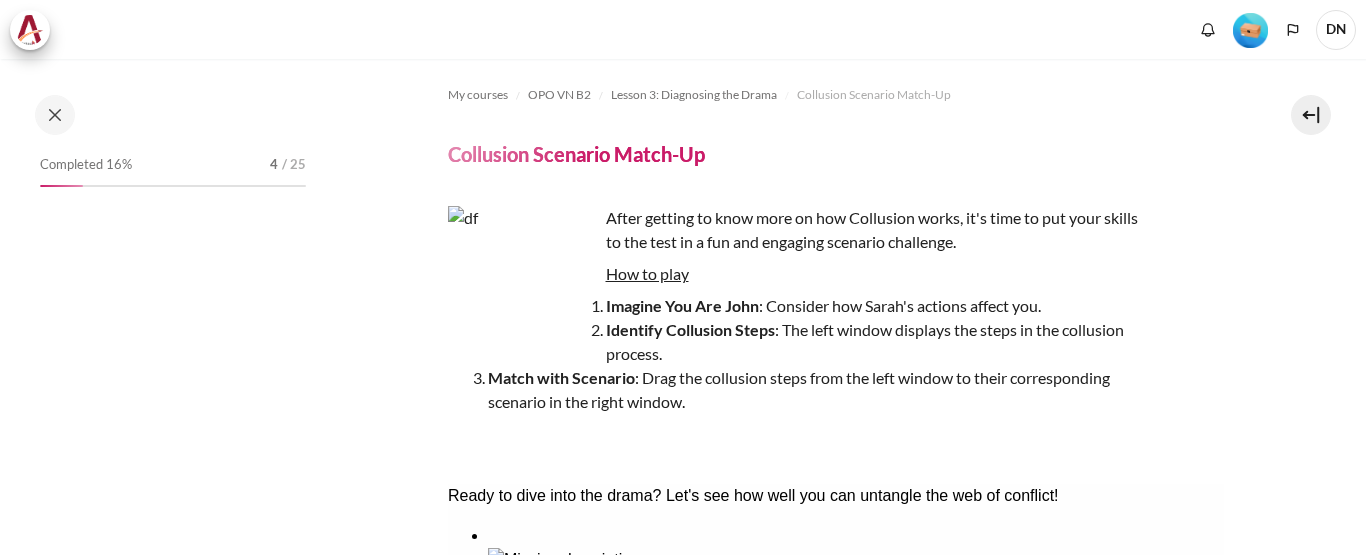 scroll, scrollTop: 0, scrollLeft: 0, axis: both 